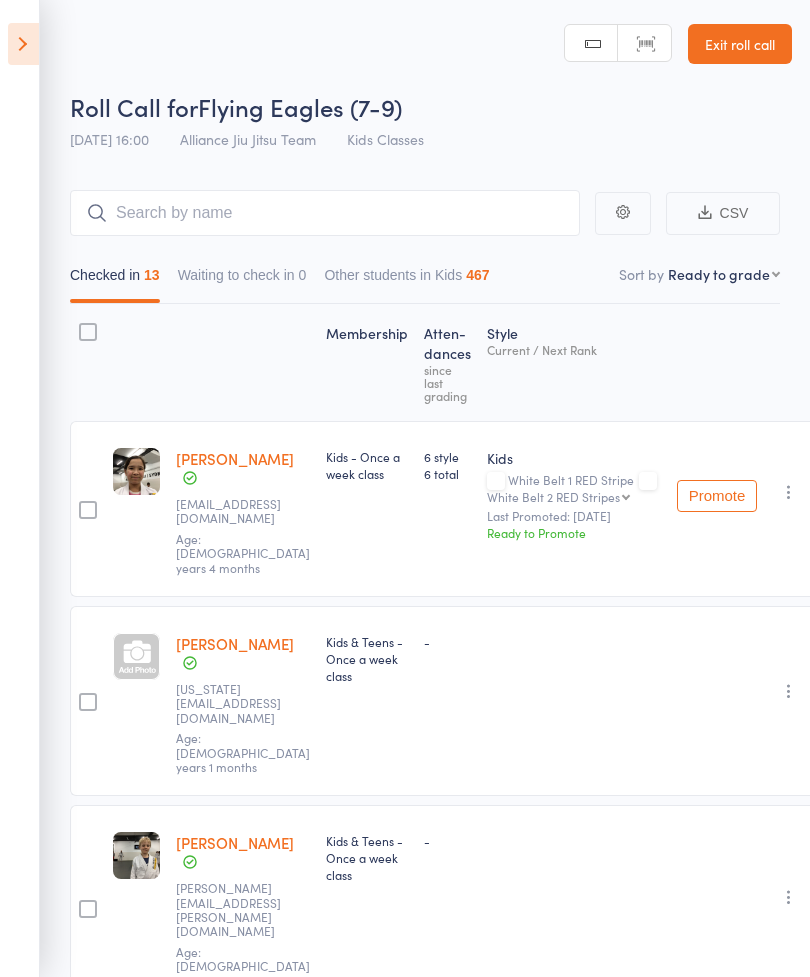 select on "9" 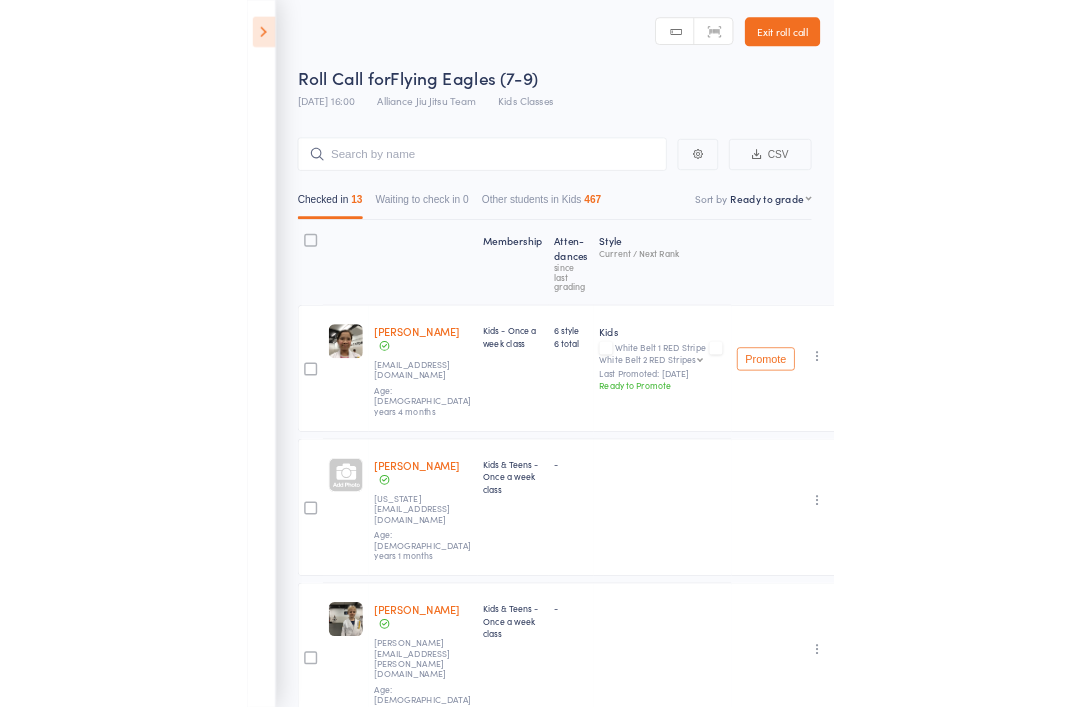 scroll, scrollTop: 358, scrollLeft: 0, axis: vertical 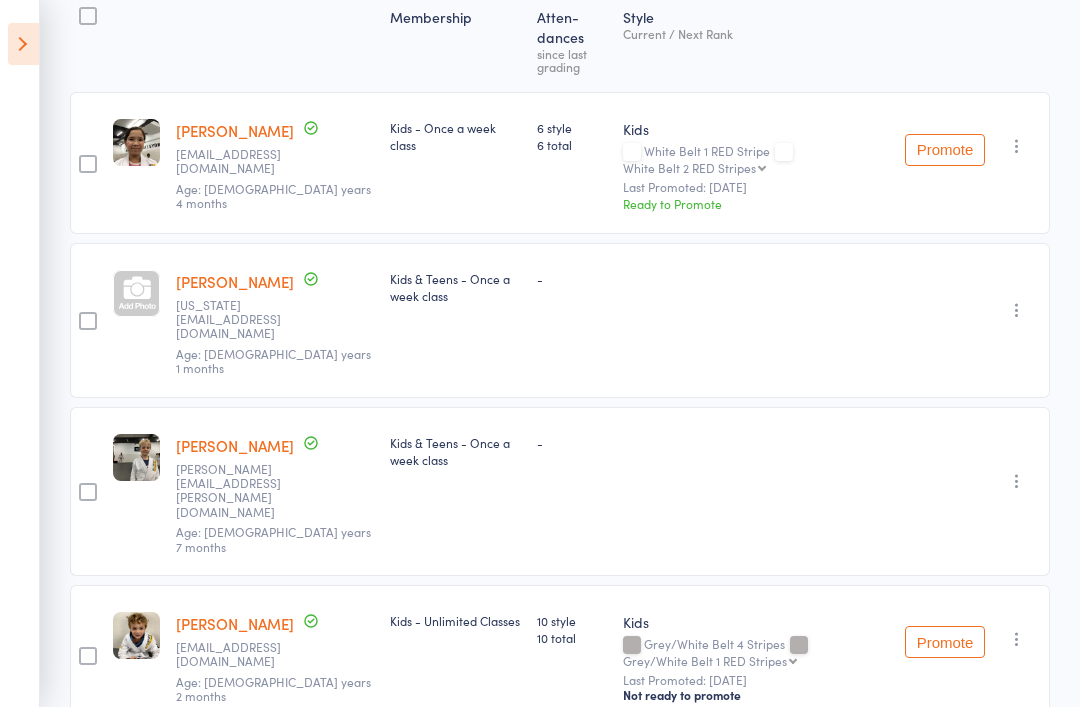 click at bounding box center (23, 44) 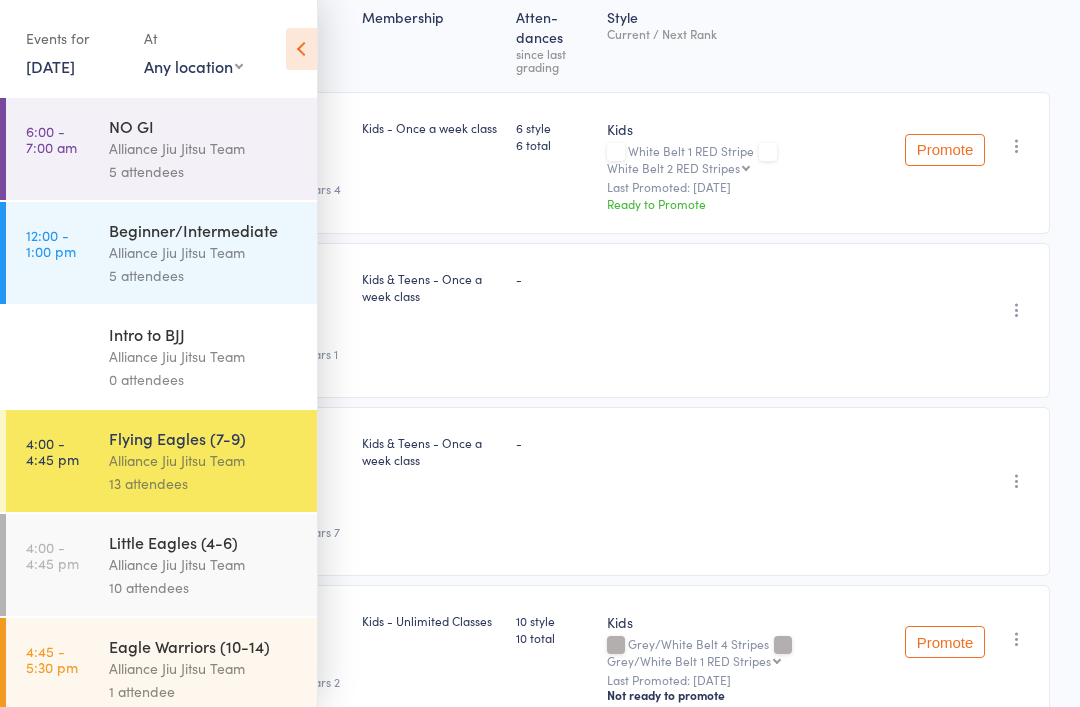 click on "Flying Eagles (7-9)" at bounding box center [204, 438] 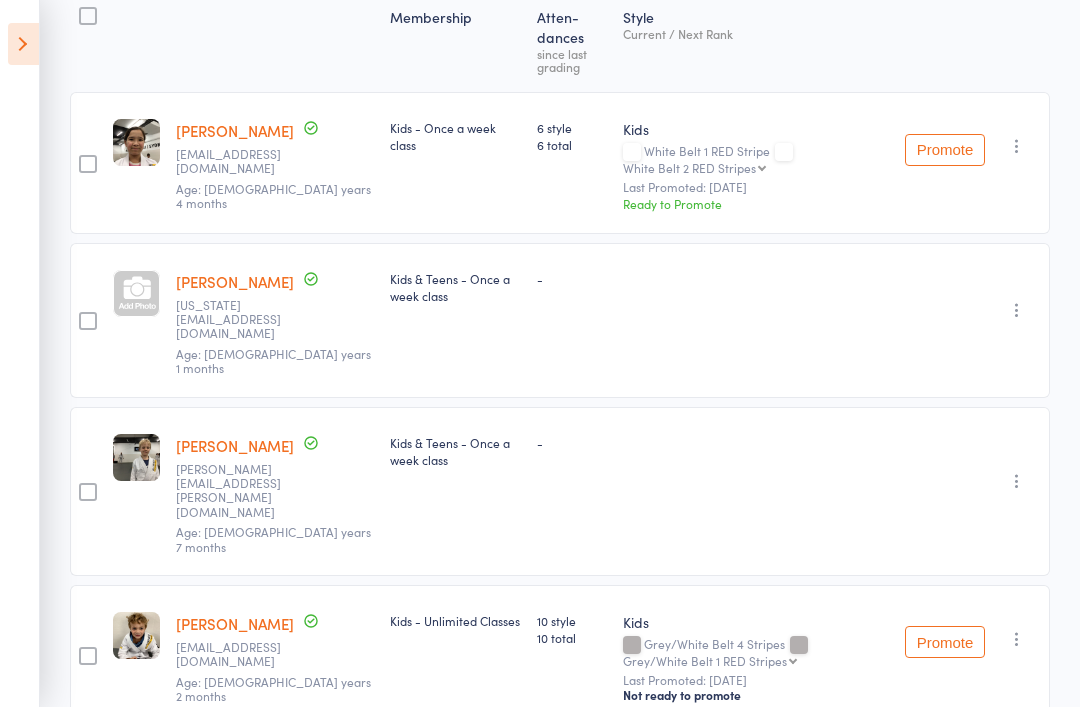 click at bounding box center (23, 44) 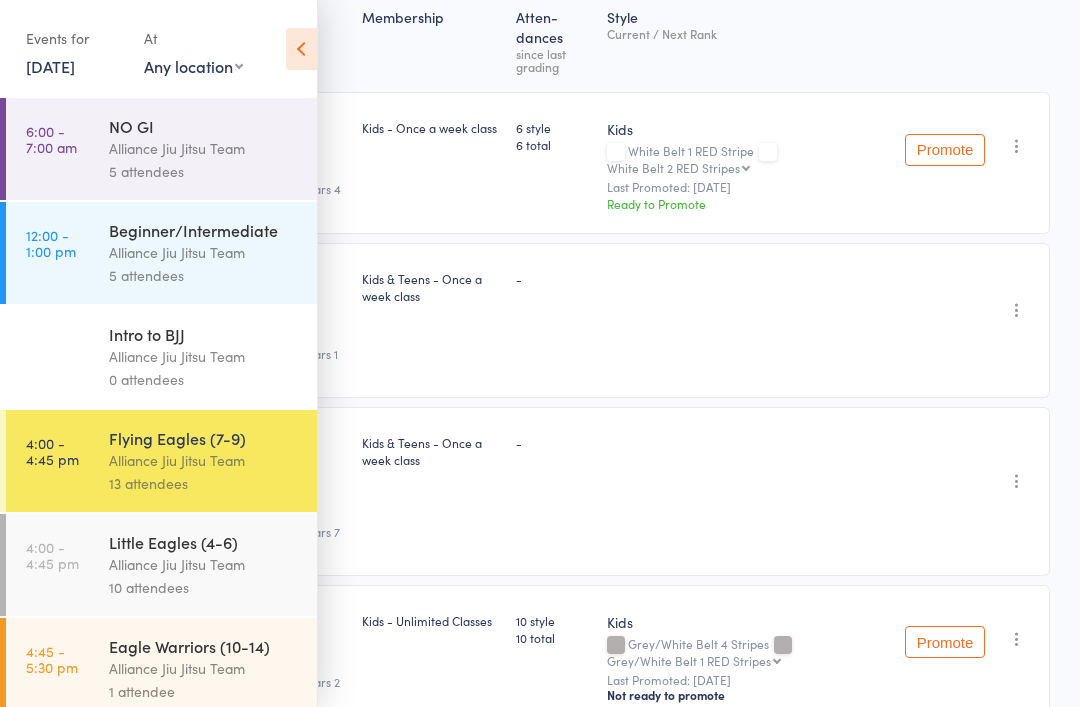 click on "11 Jul, 2025" at bounding box center [50, 66] 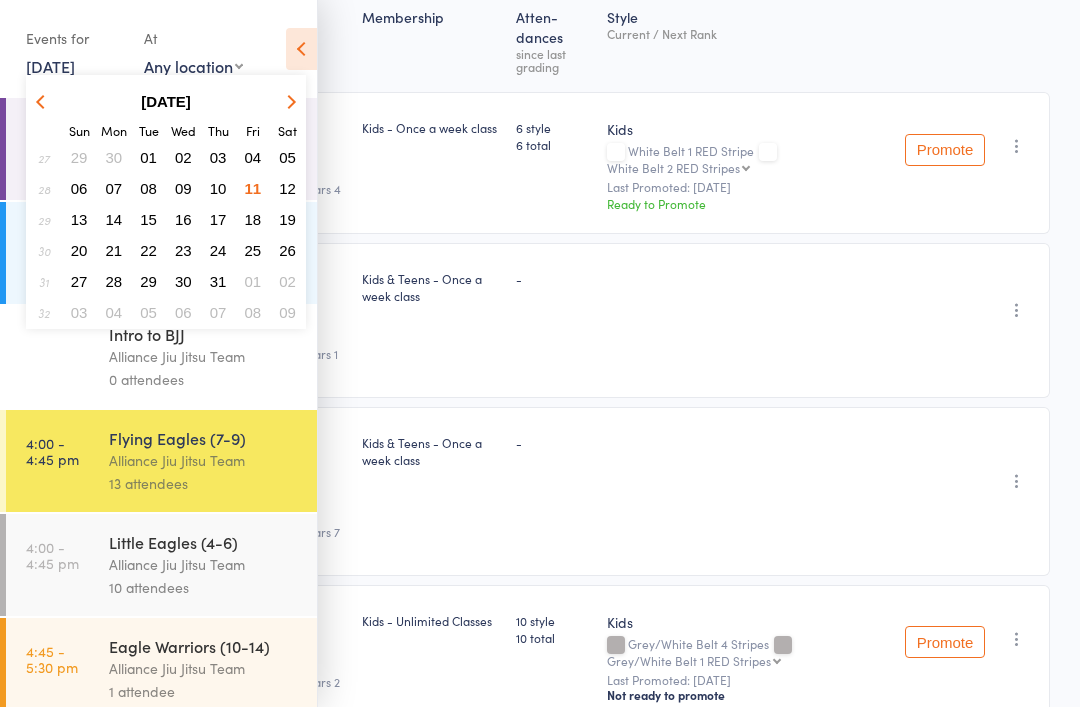 click on "12" at bounding box center [287, 188] 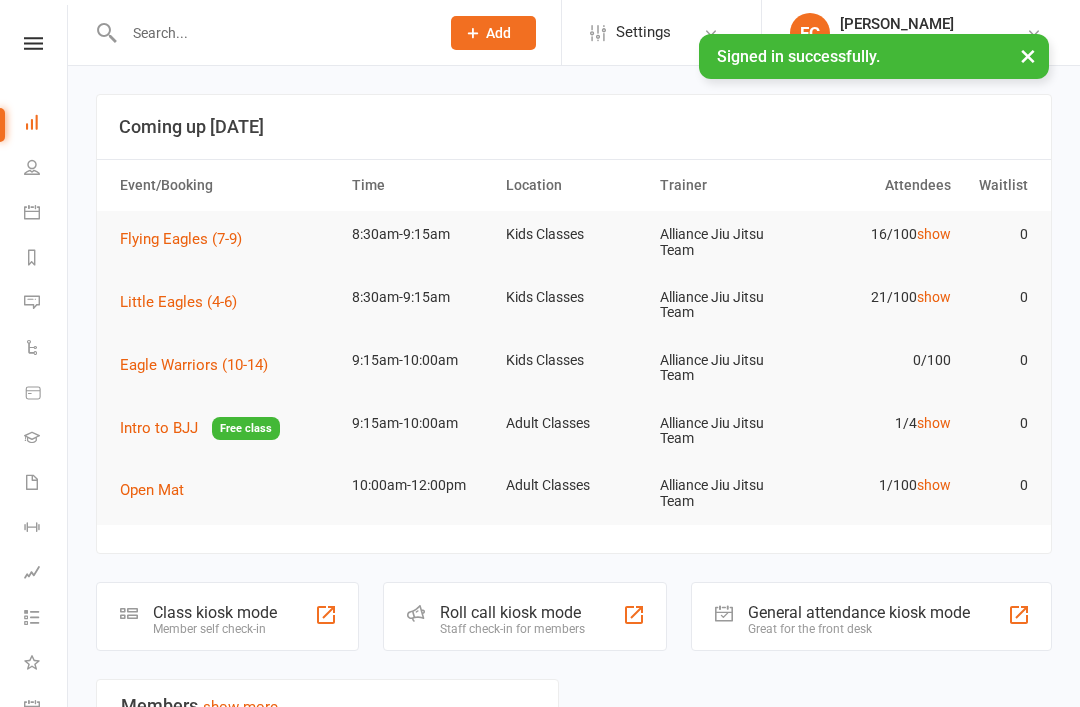 scroll, scrollTop: 0, scrollLeft: 0, axis: both 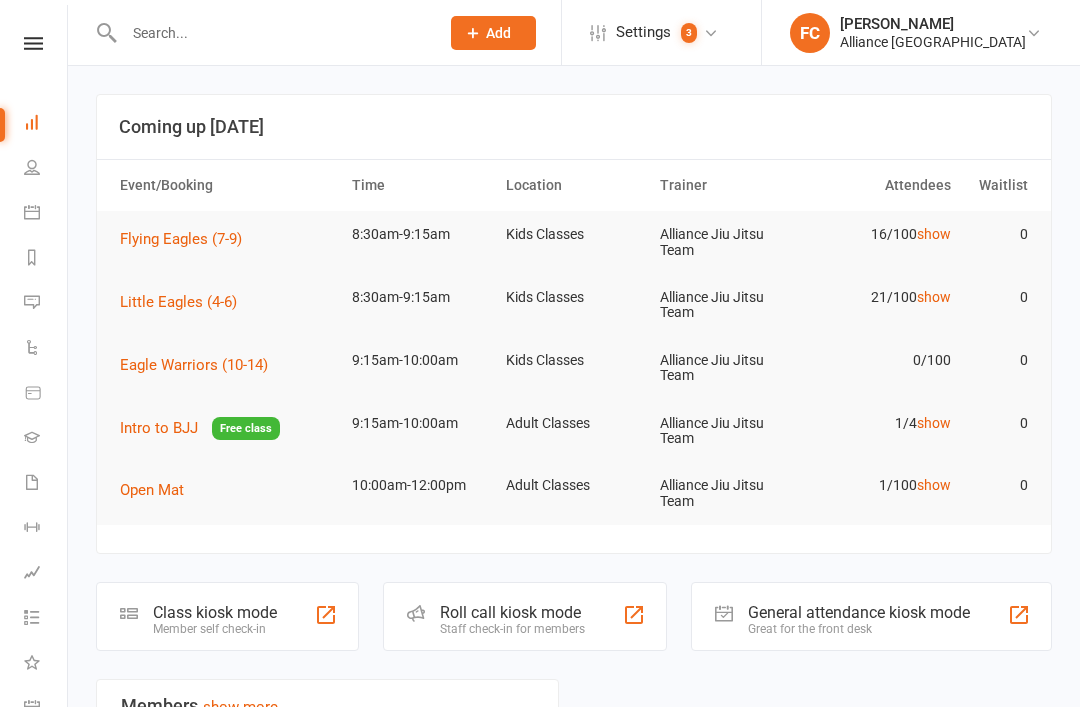 click on "Flying Eagles (7-9)" at bounding box center (181, 239) 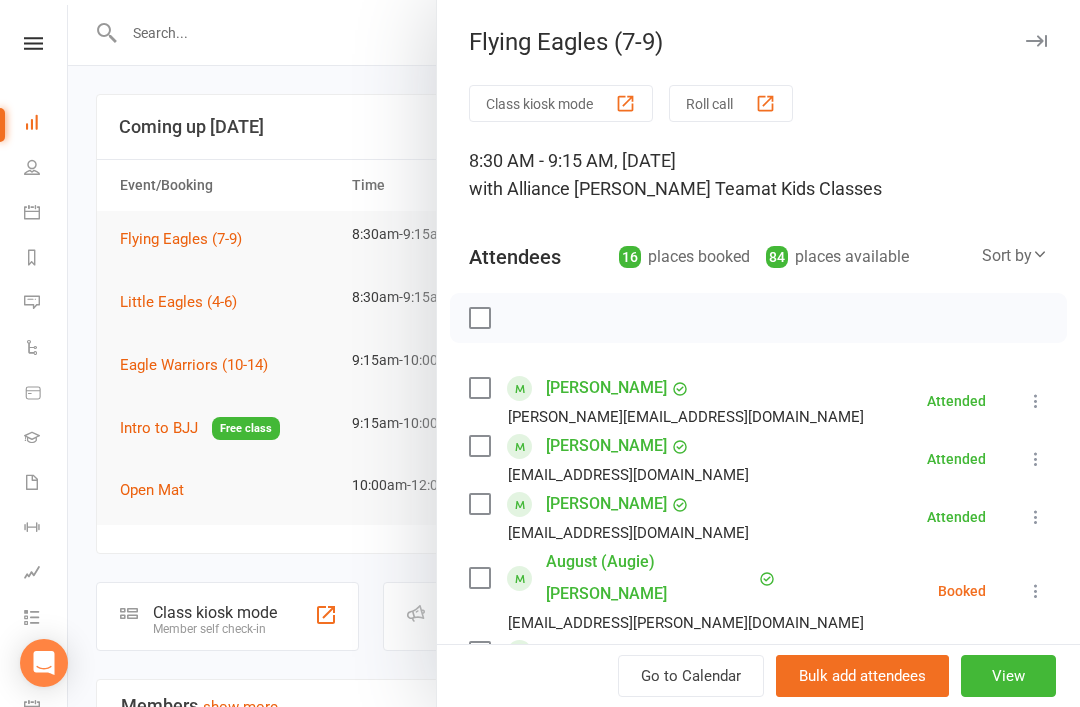 click on "View" at bounding box center [1008, 676] 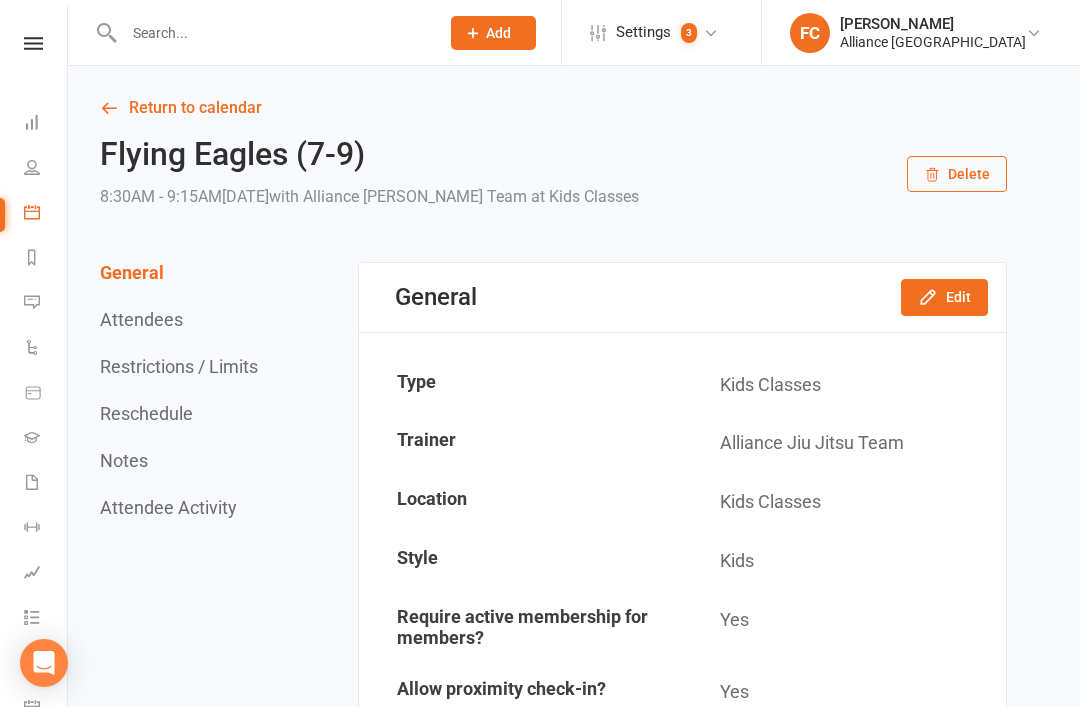 click on "Dashboard" at bounding box center (46, 124) 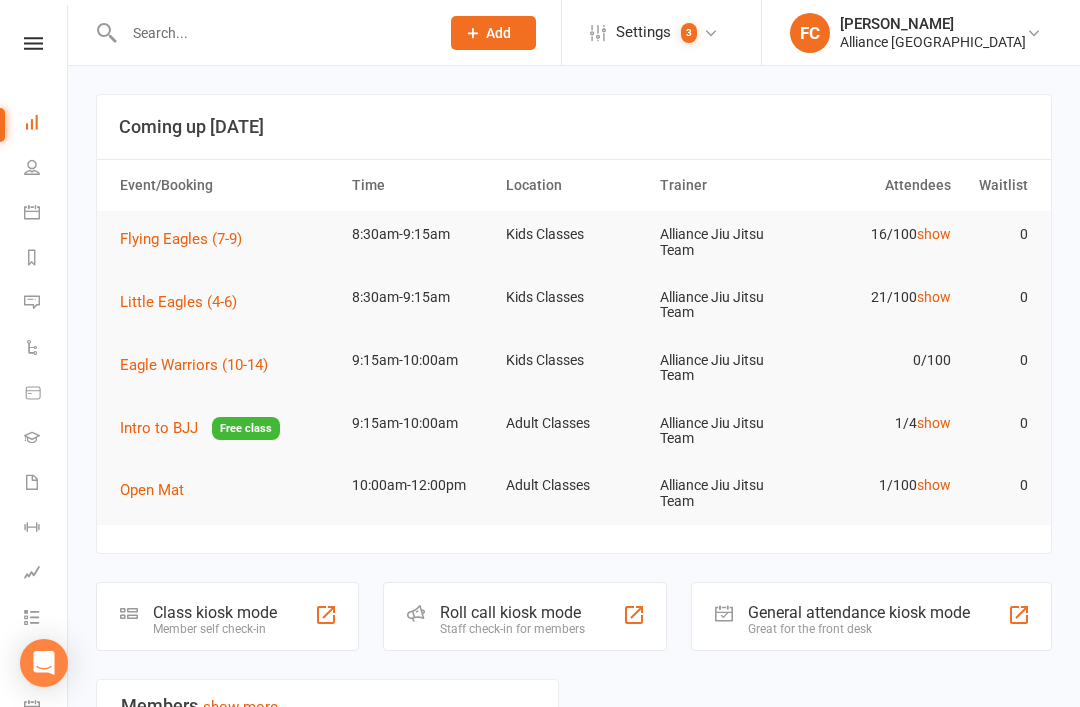 click on "Flying Eagles (7-9)" at bounding box center [181, 239] 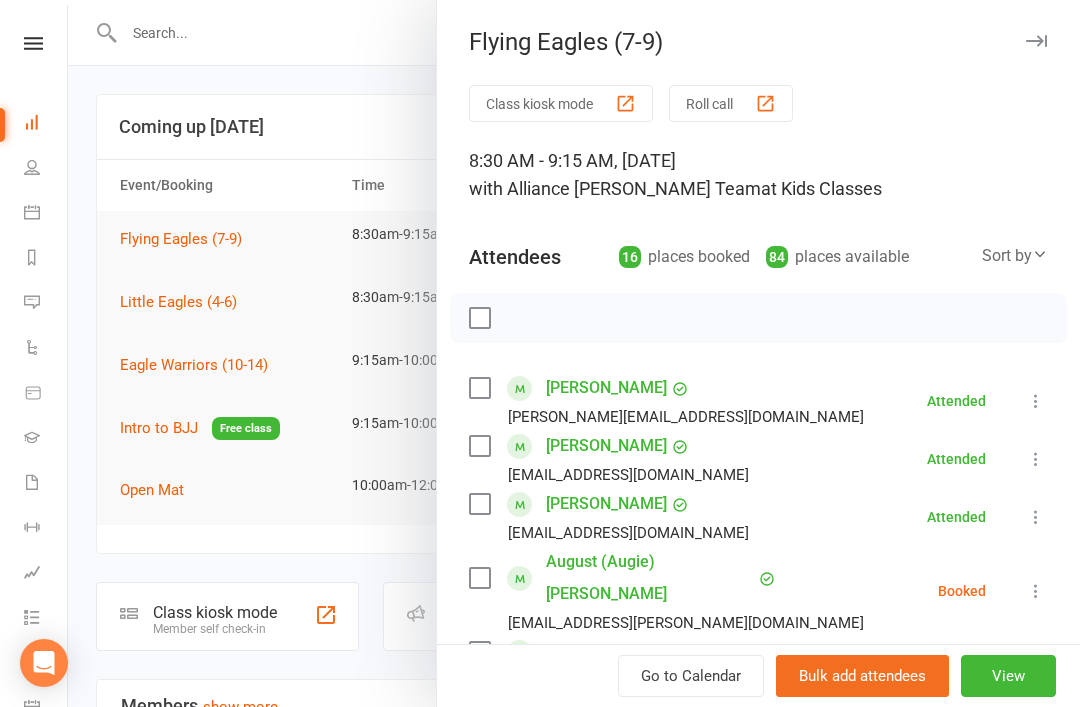 click at bounding box center (765, 103) 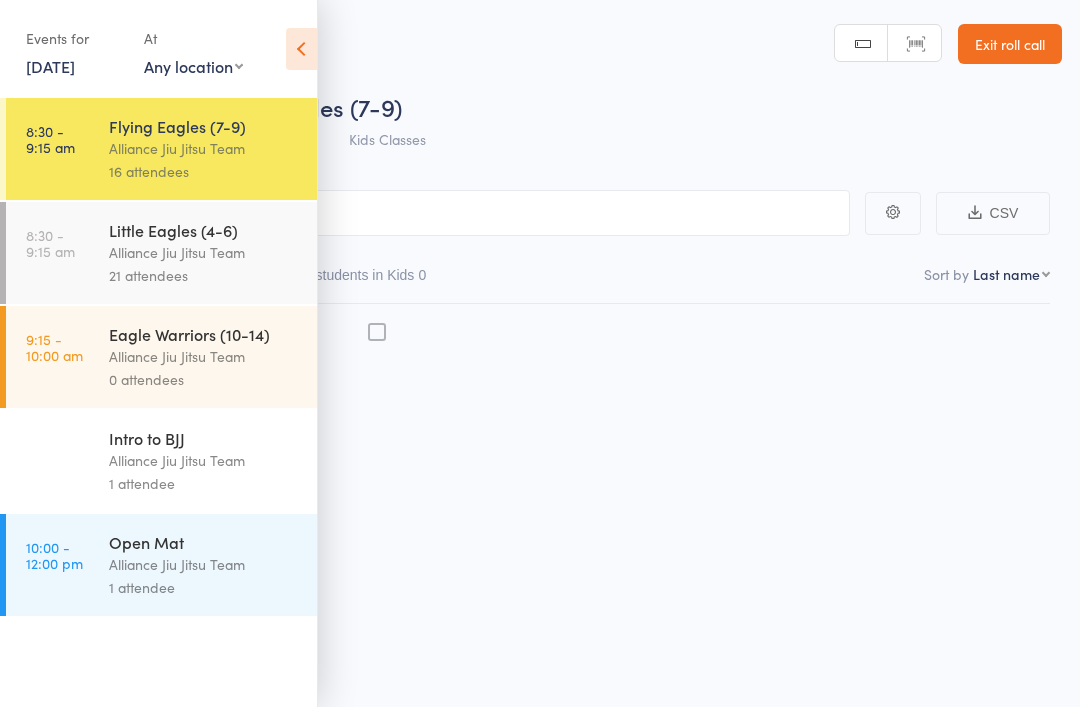scroll, scrollTop: 0, scrollLeft: 0, axis: both 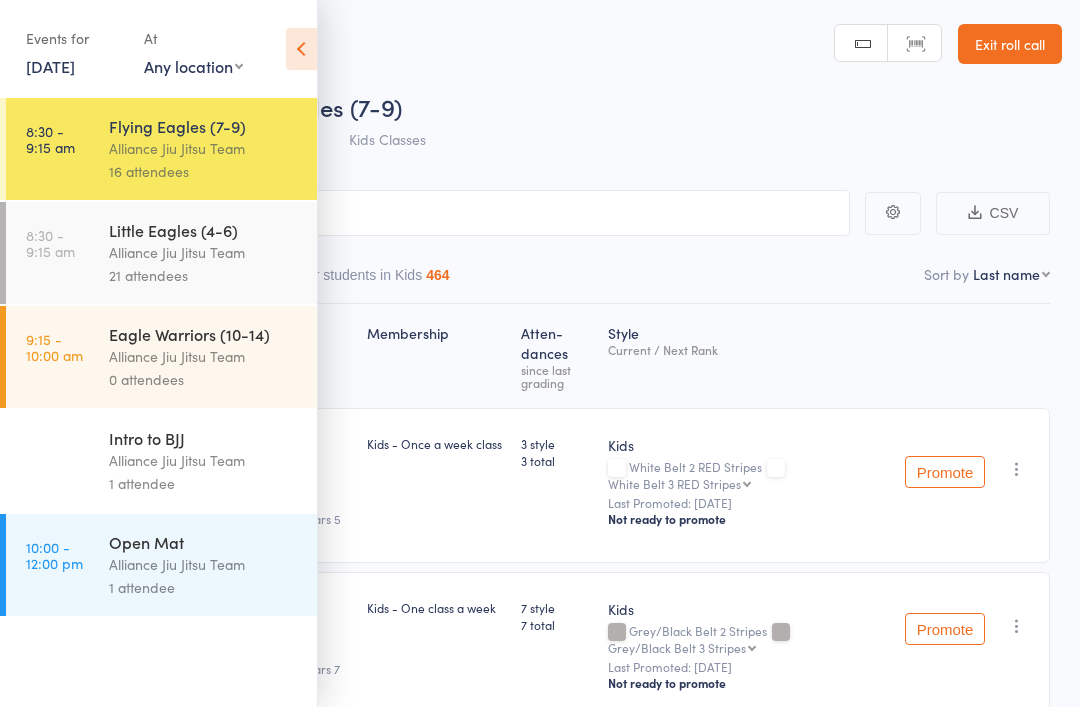 click at bounding box center (301, 49) 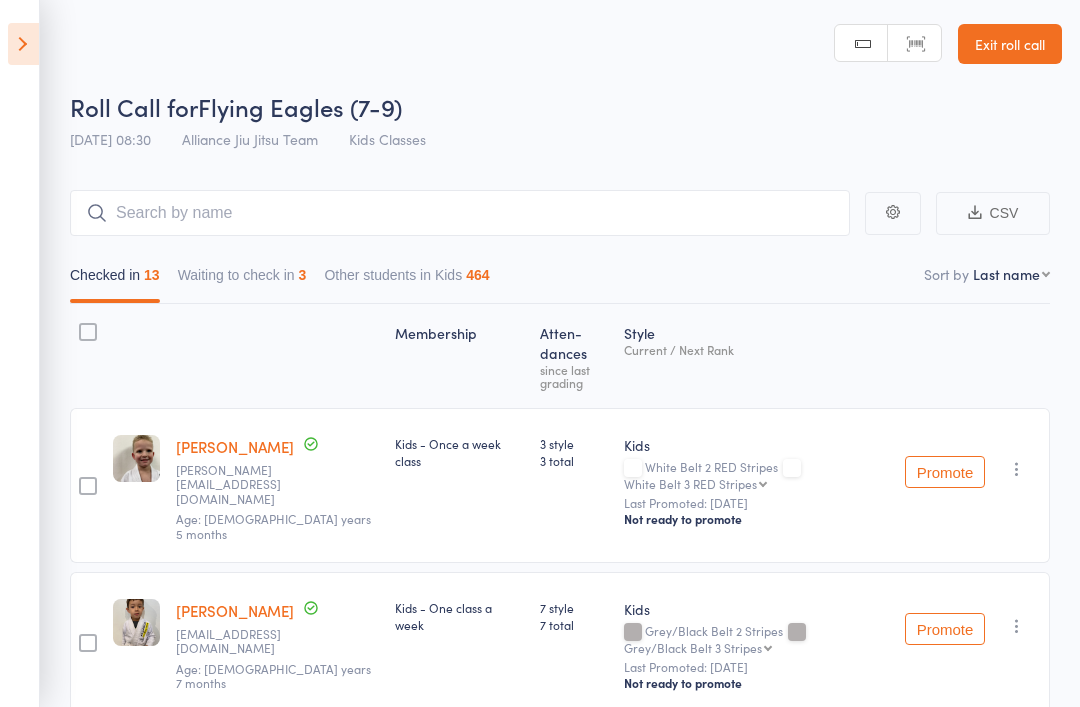 click on "Waiting to check in  3" at bounding box center [242, 280] 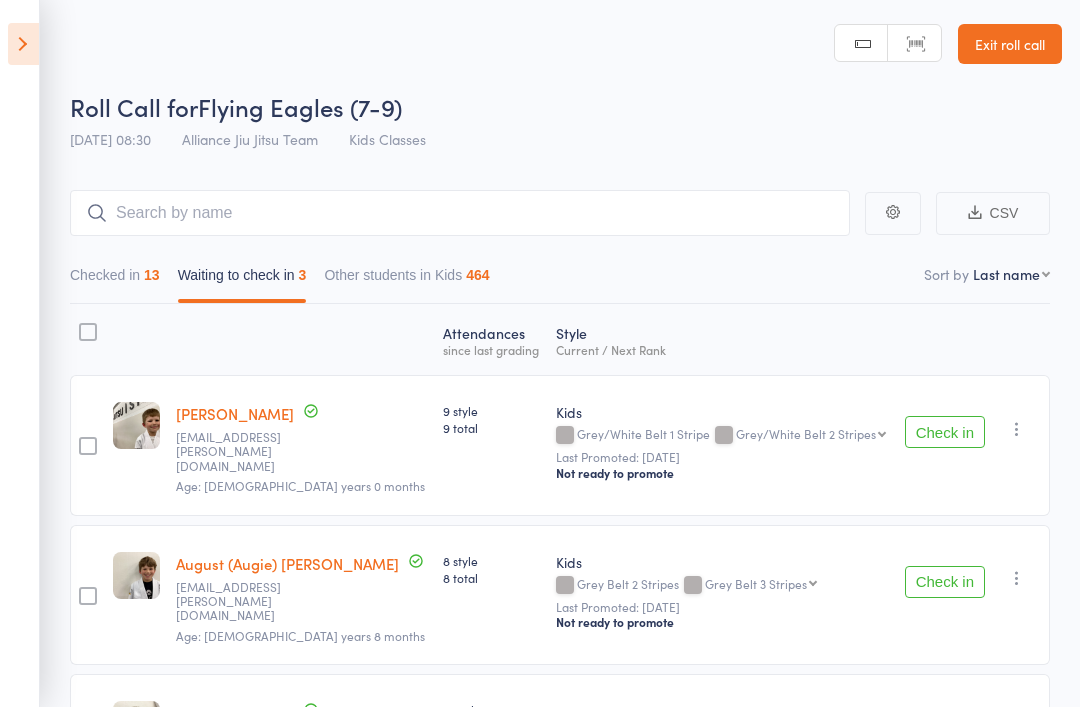 click on "Check in" at bounding box center (945, 432) 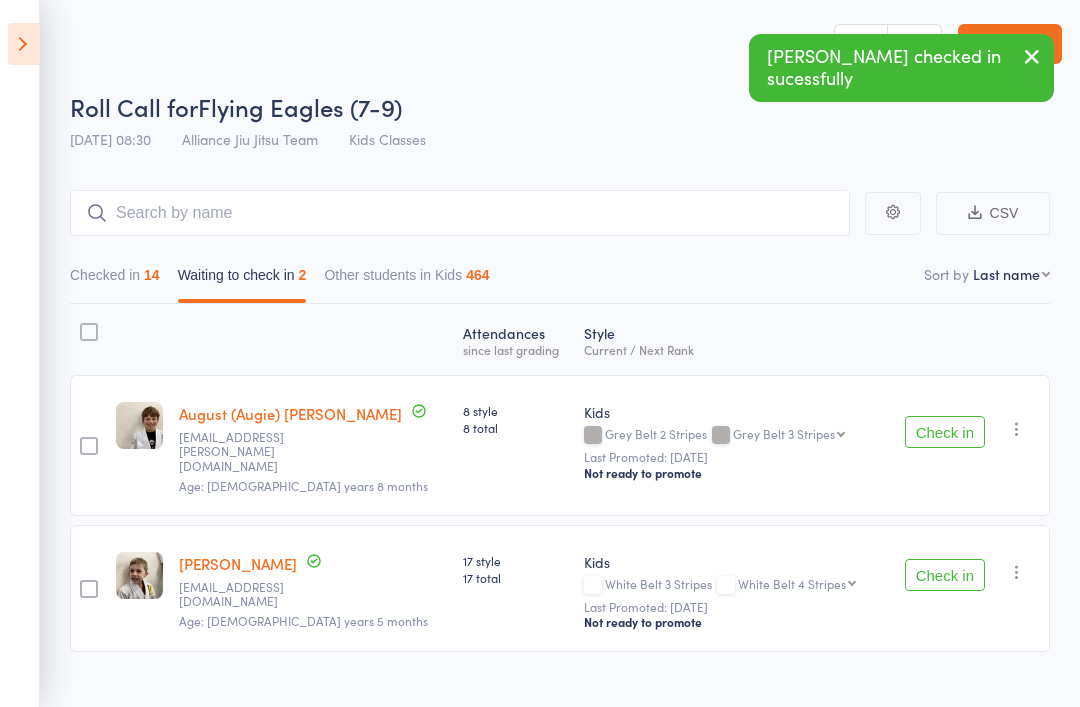 click on "Check in" at bounding box center (945, 432) 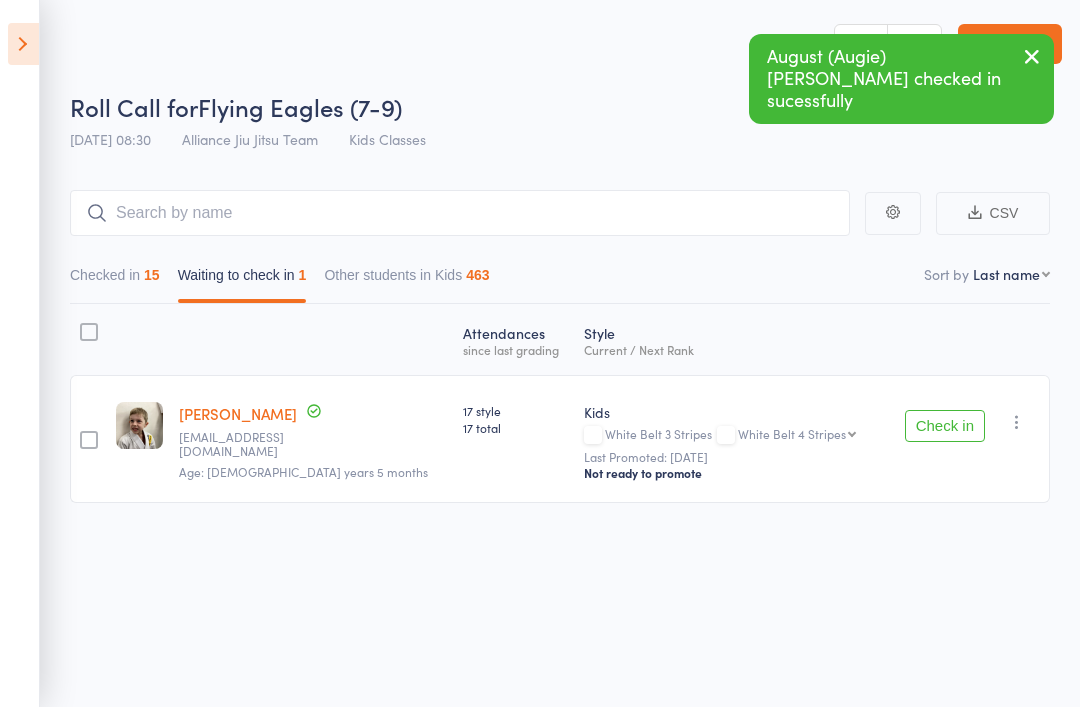 click on "Check in" at bounding box center (945, 426) 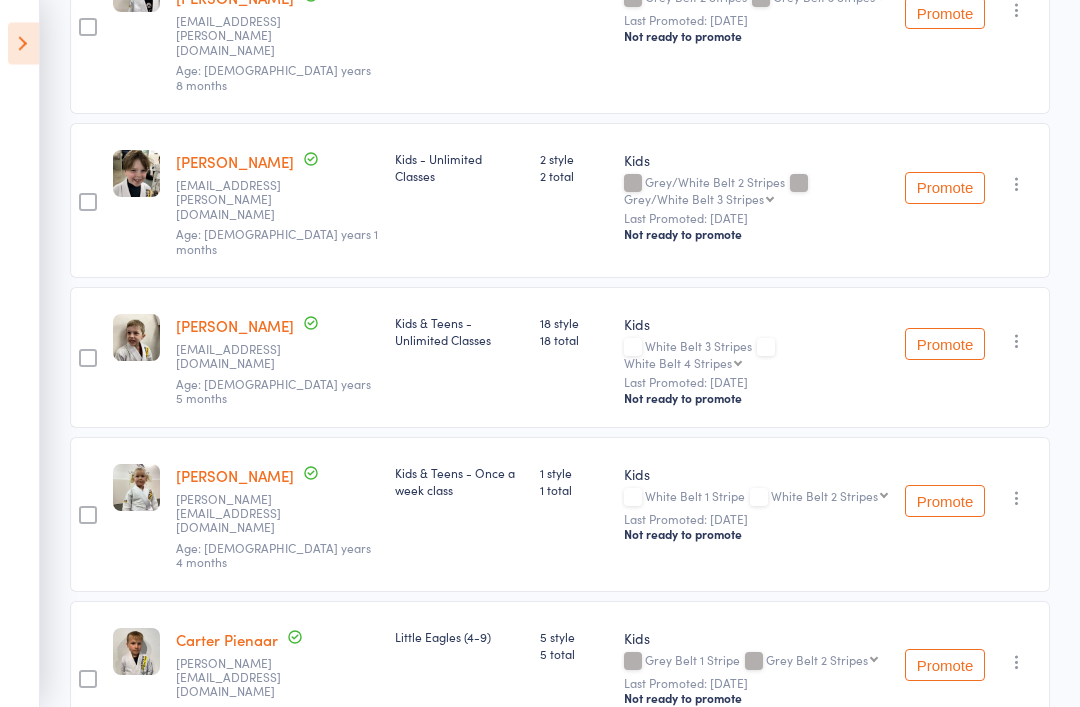 scroll, scrollTop: 1098, scrollLeft: 0, axis: vertical 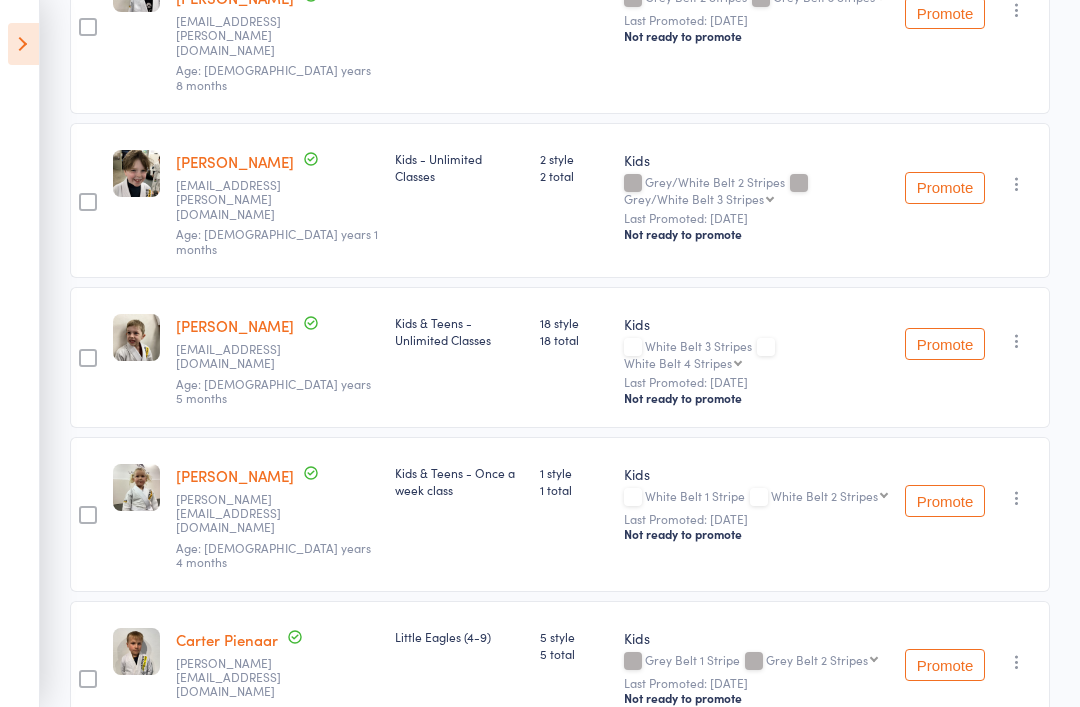click at bounding box center (1017, 498) 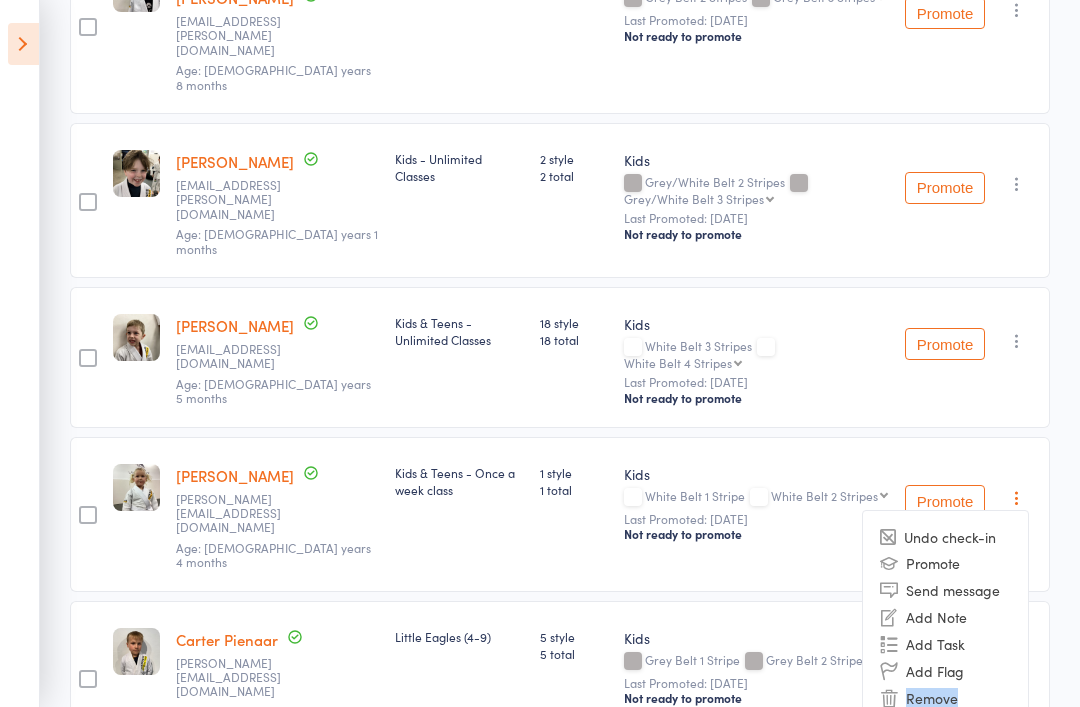 click on "Remove" at bounding box center [945, 698] 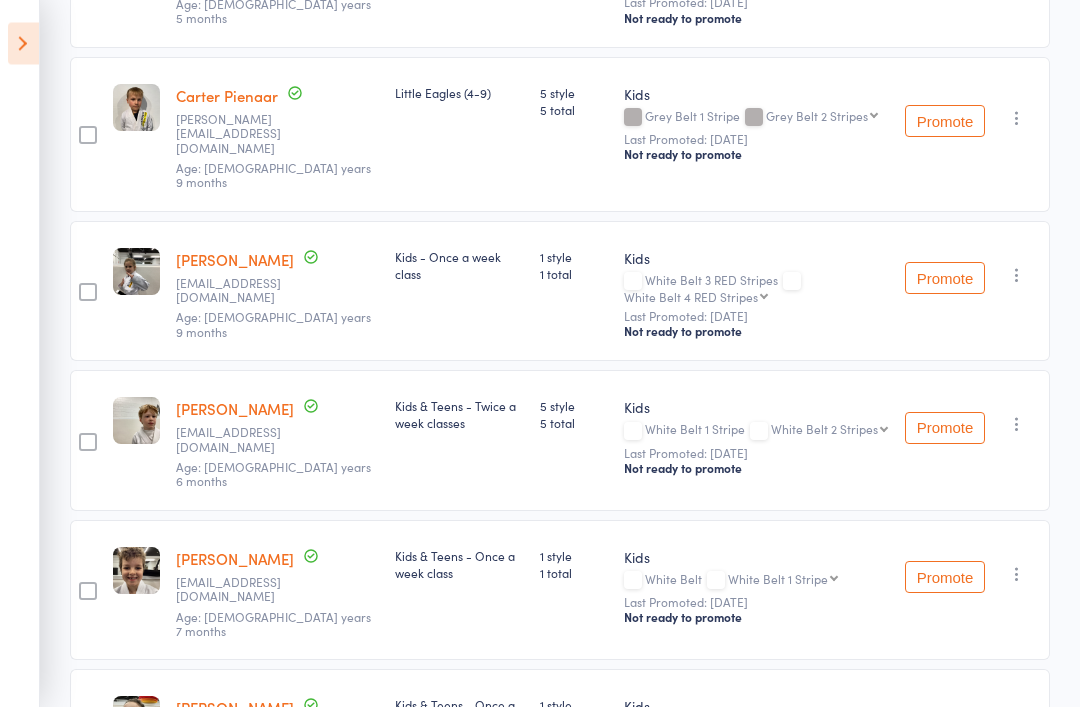 scroll, scrollTop: 1798, scrollLeft: 0, axis: vertical 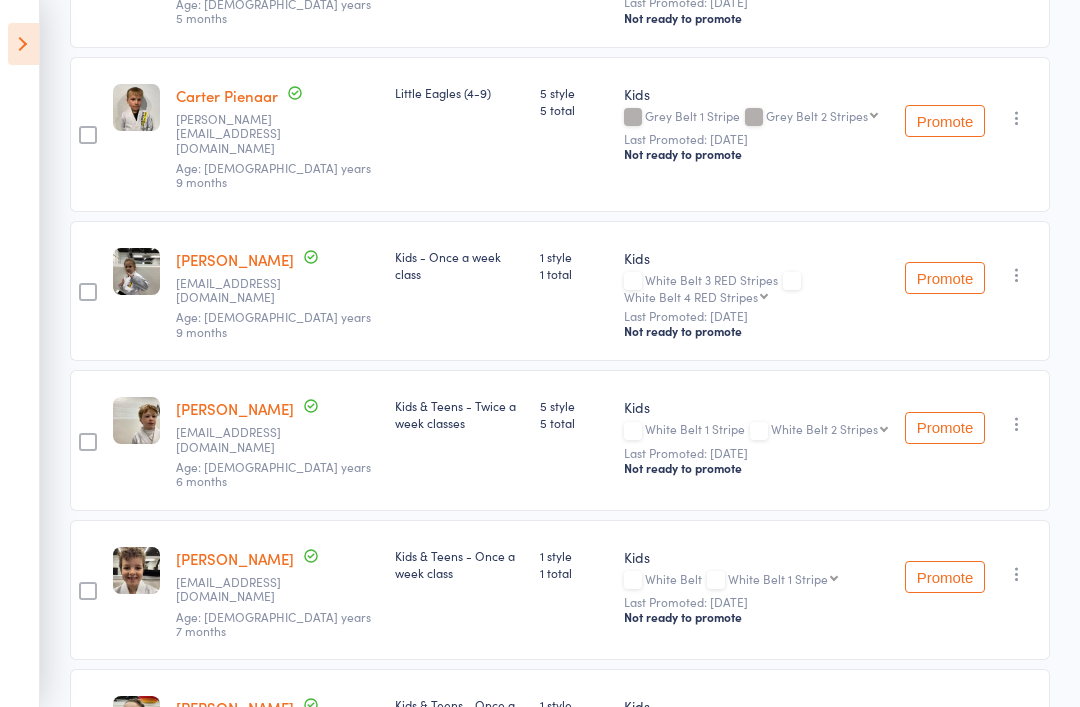 click at bounding box center [1017, 723] 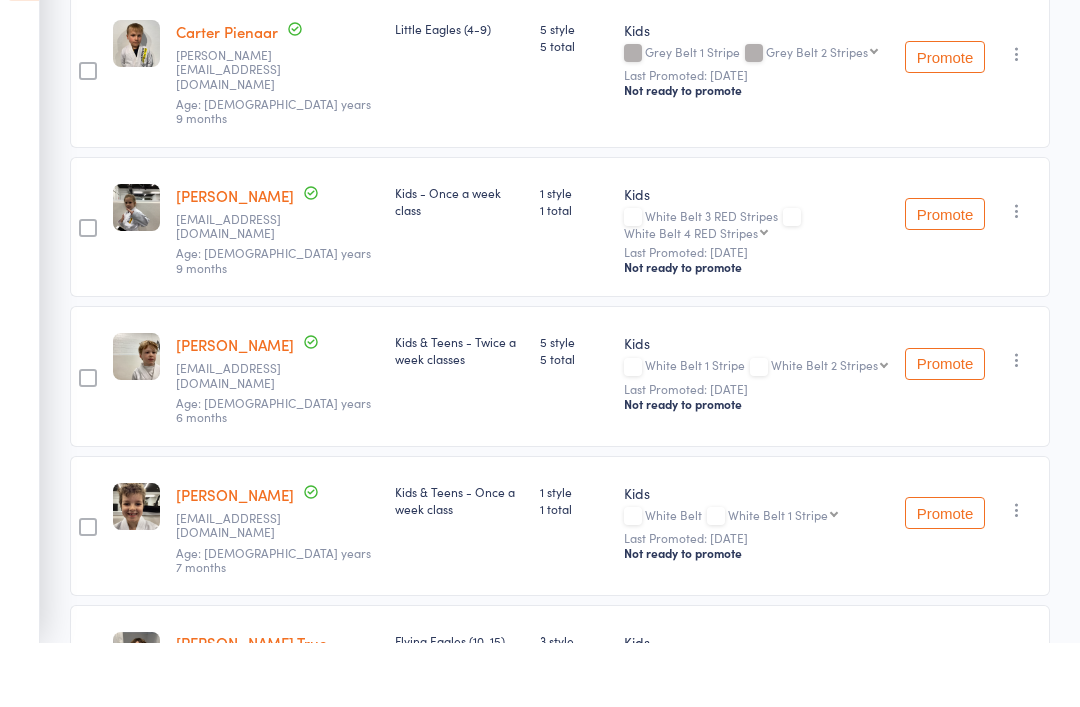 scroll, scrollTop: 1862, scrollLeft: 0, axis: vertical 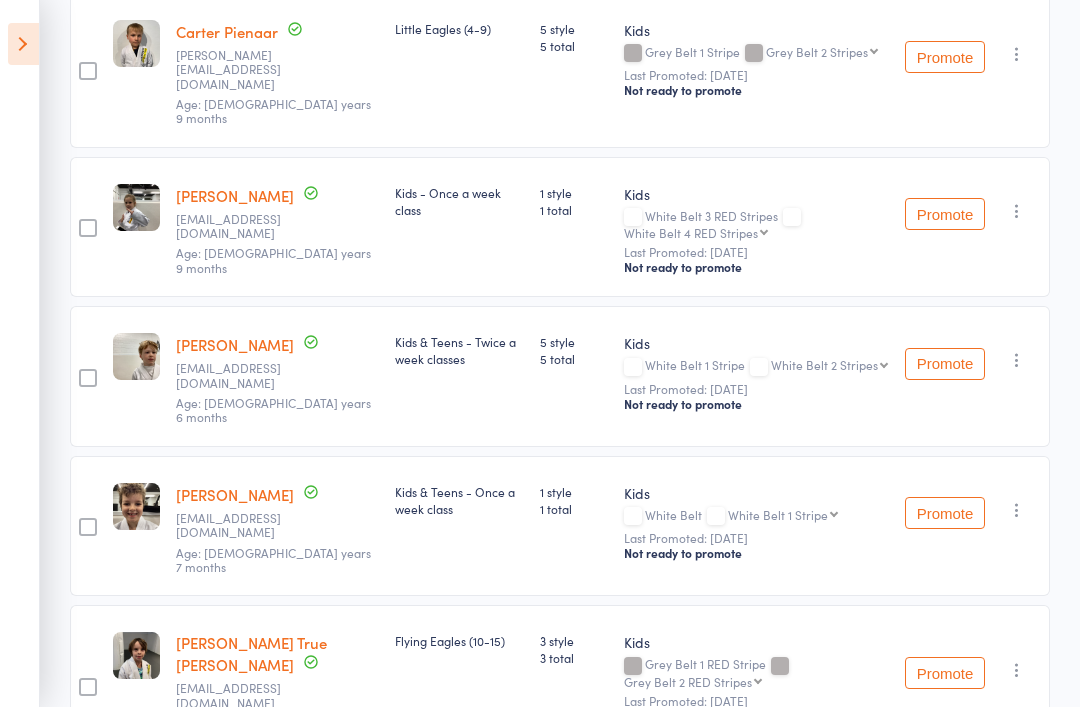 click at bounding box center (1017, 510) 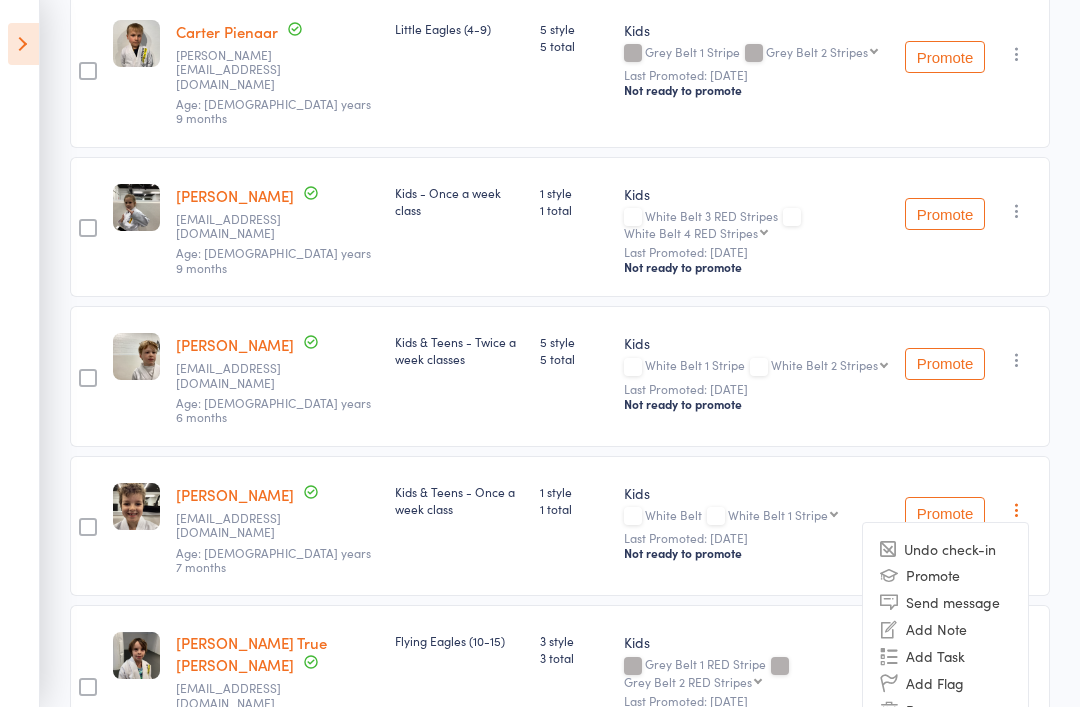 click on "Remove" at bounding box center (945, 710) 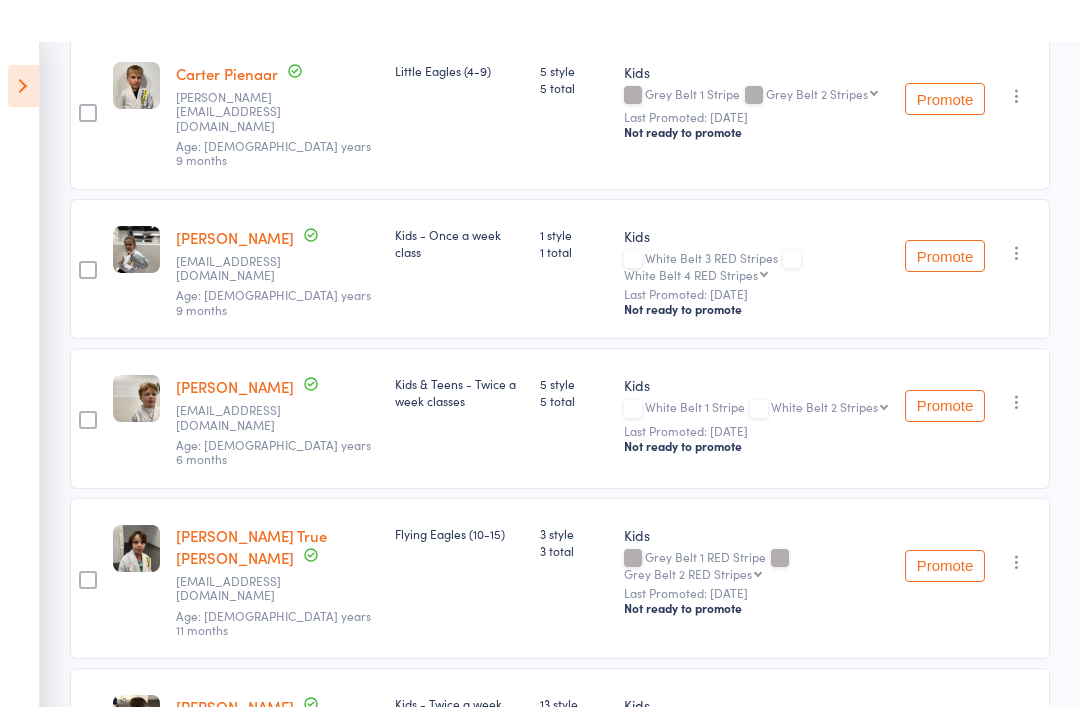 scroll, scrollTop: 1820, scrollLeft: 0, axis: vertical 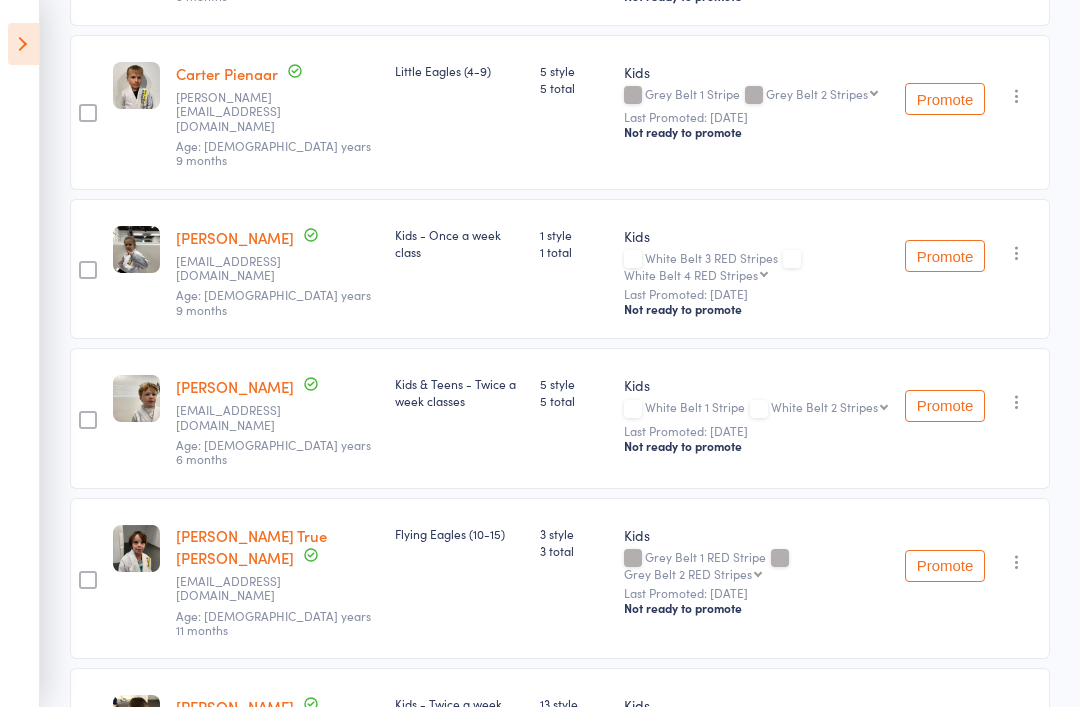 click at bounding box center (23, 44) 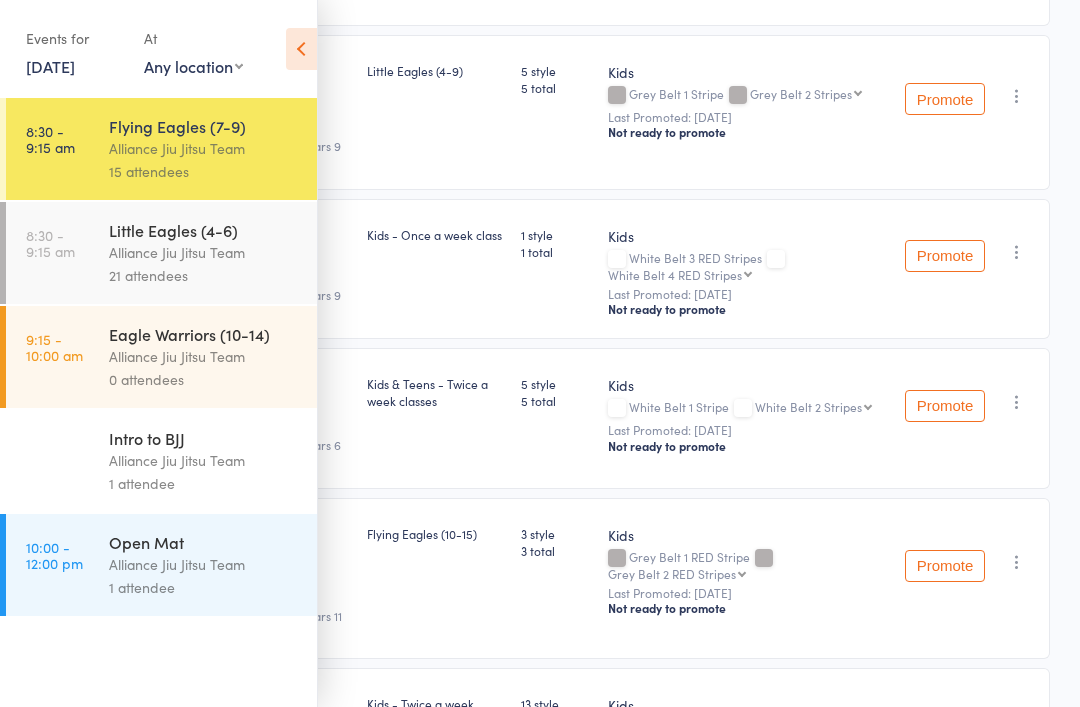 click on "8:30 - 9:15 am Little Eagles (4-6) Alliance Jiu Jitsu Team 21 attendees" at bounding box center (161, 253) 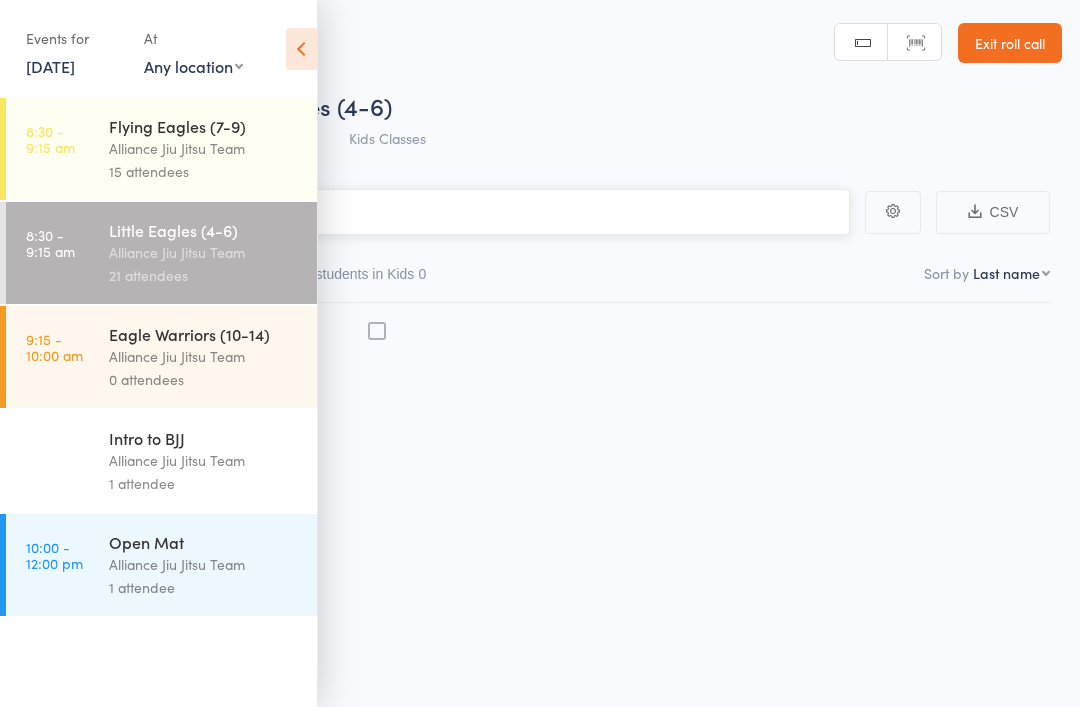 scroll, scrollTop: 14, scrollLeft: 0, axis: vertical 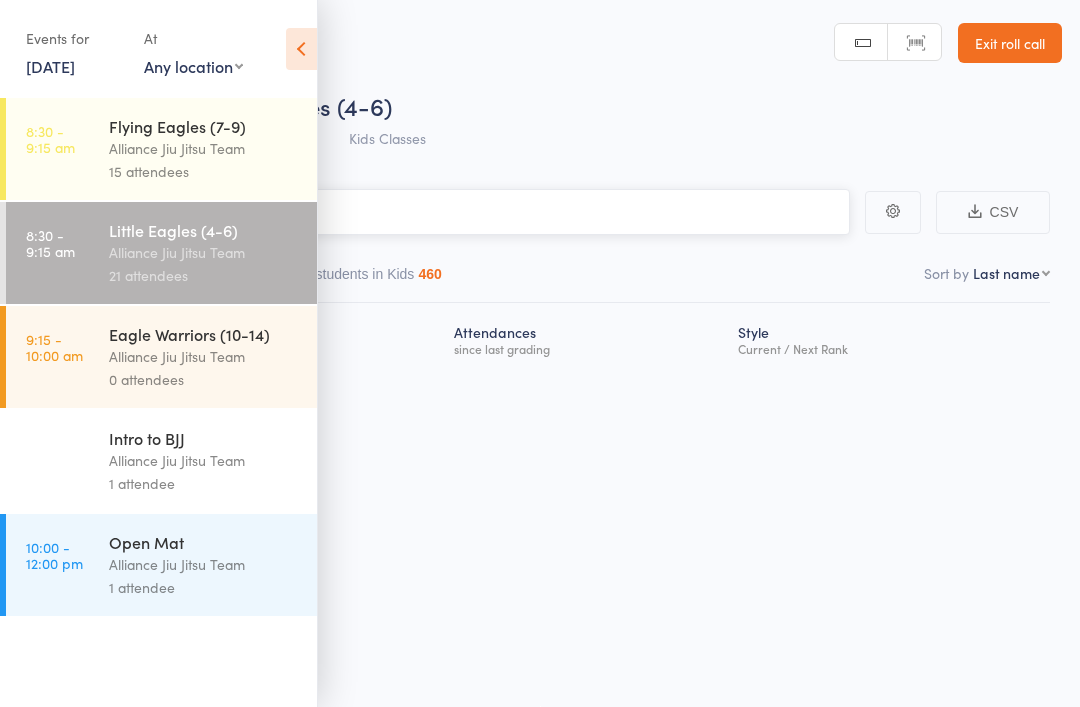 click at bounding box center (440, 212) 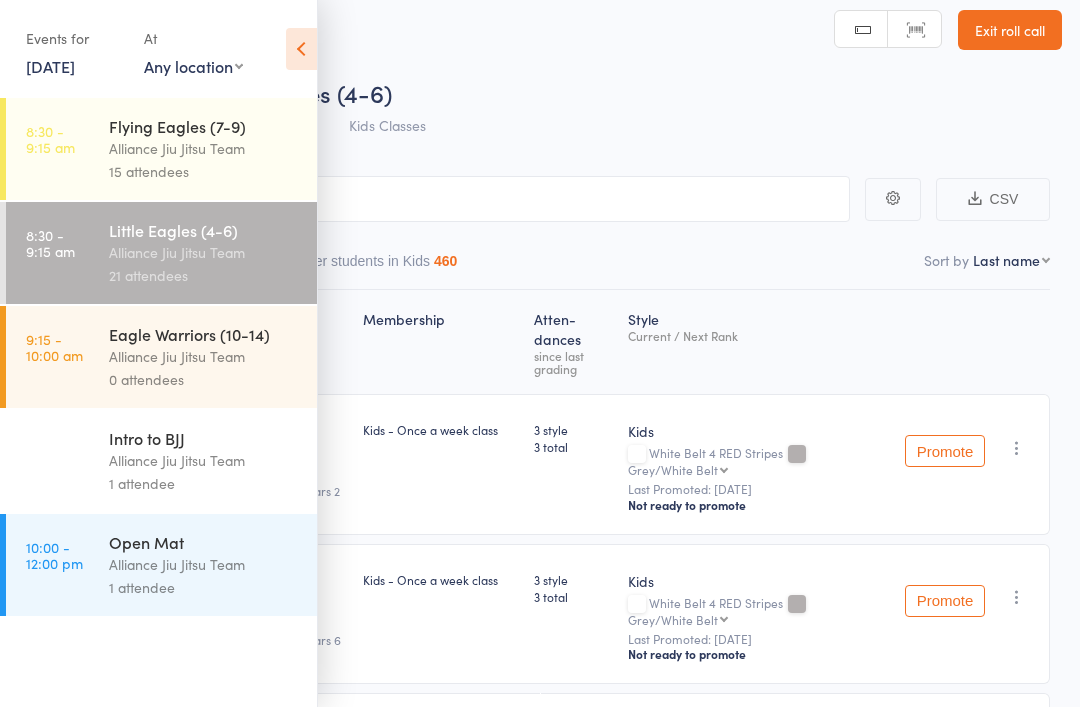 click at bounding box center (301, 49) 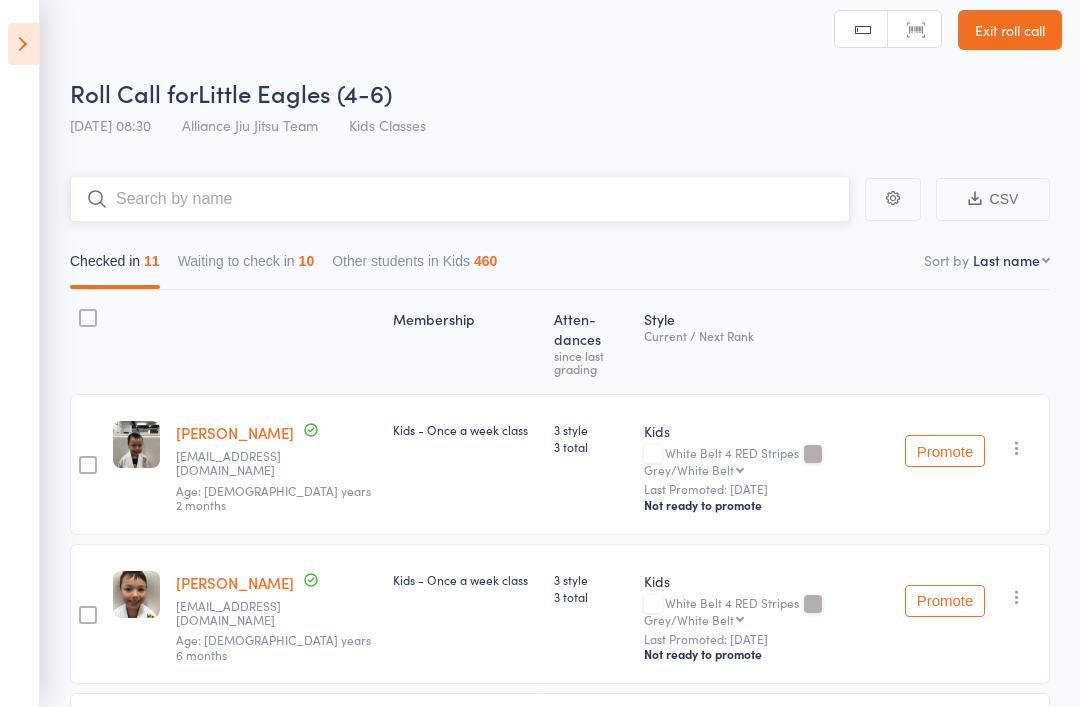 click at bounding box center [460, 199] 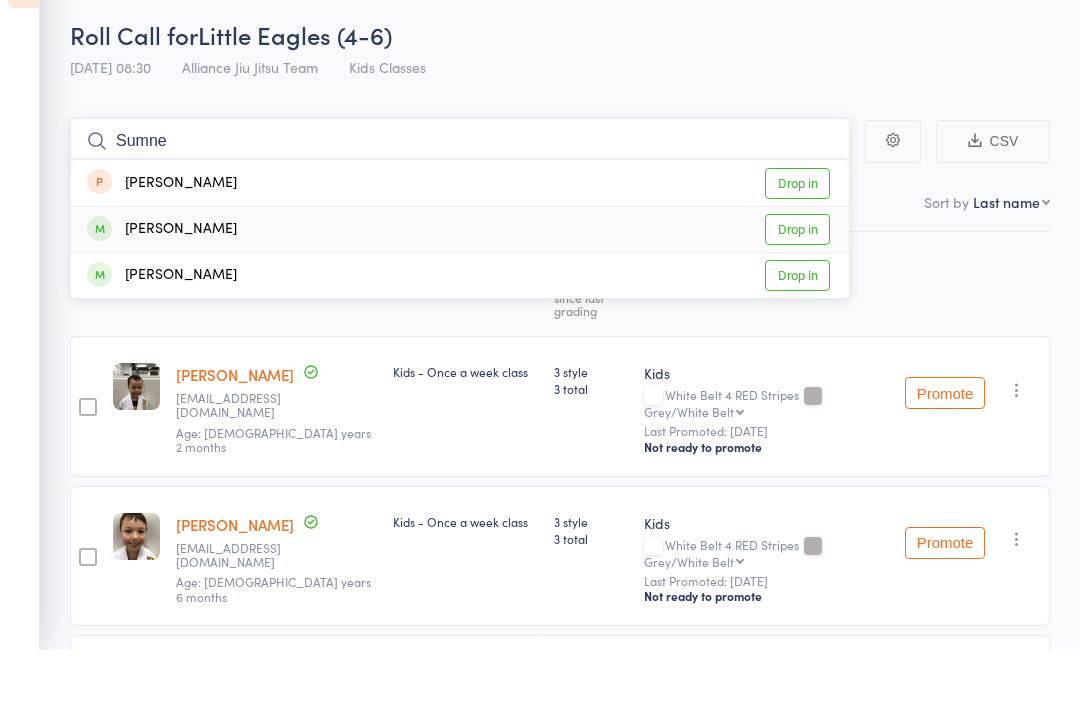 type on "Sumne" 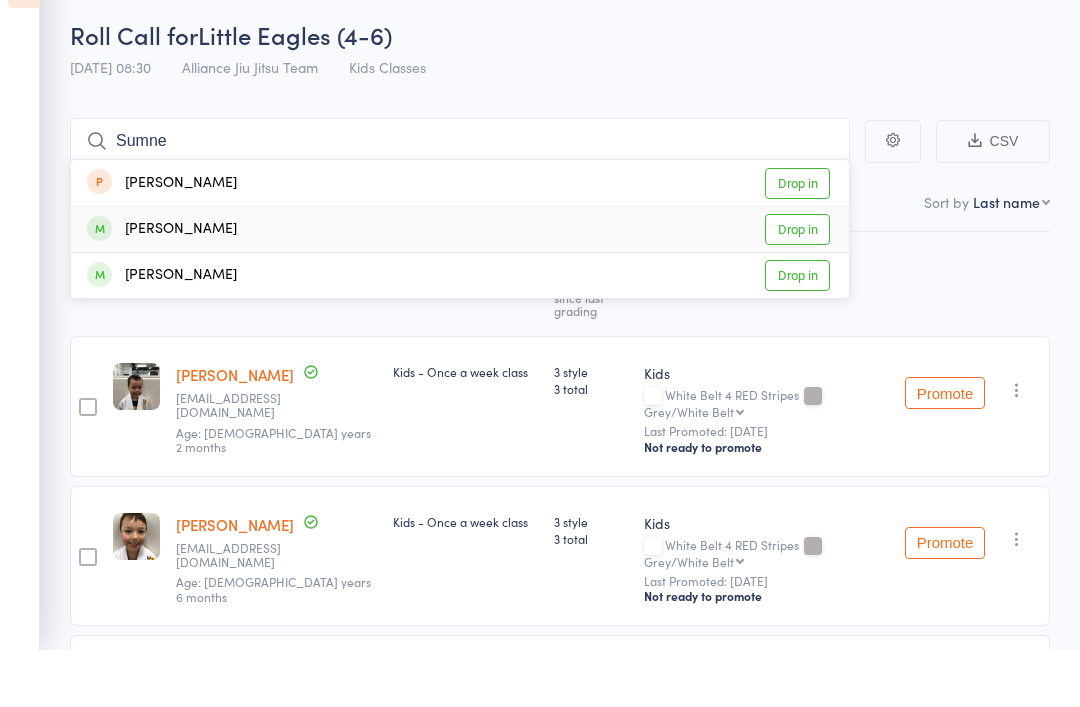 click on "Drop in" at bounding box center (797, 287) 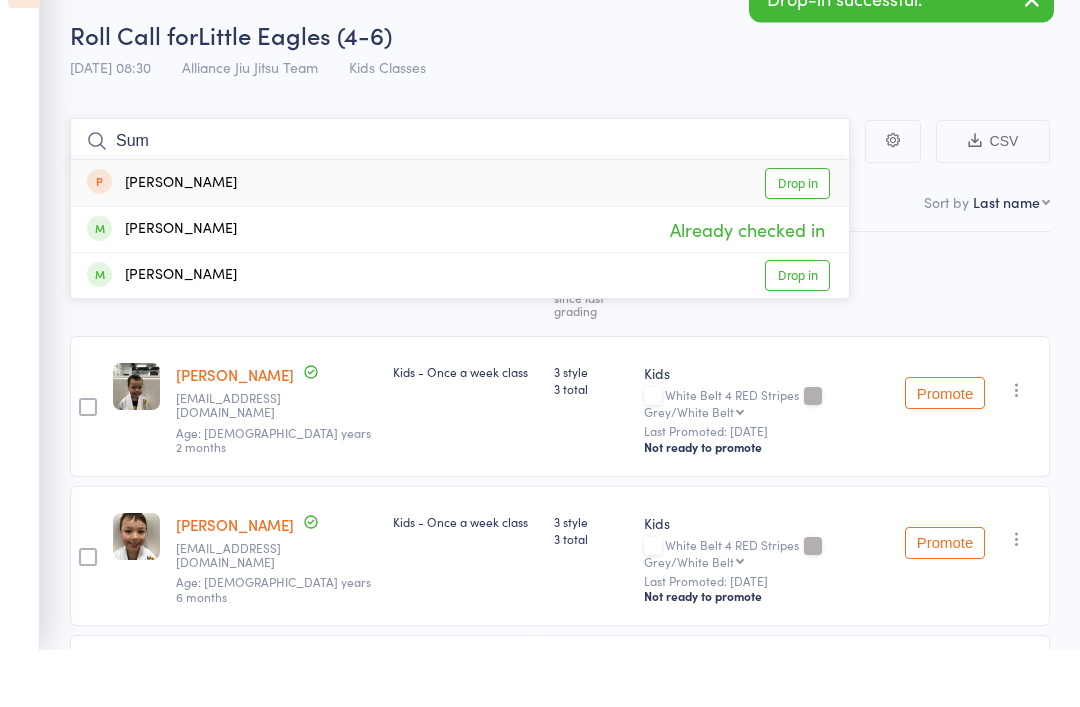 type on "Sum" 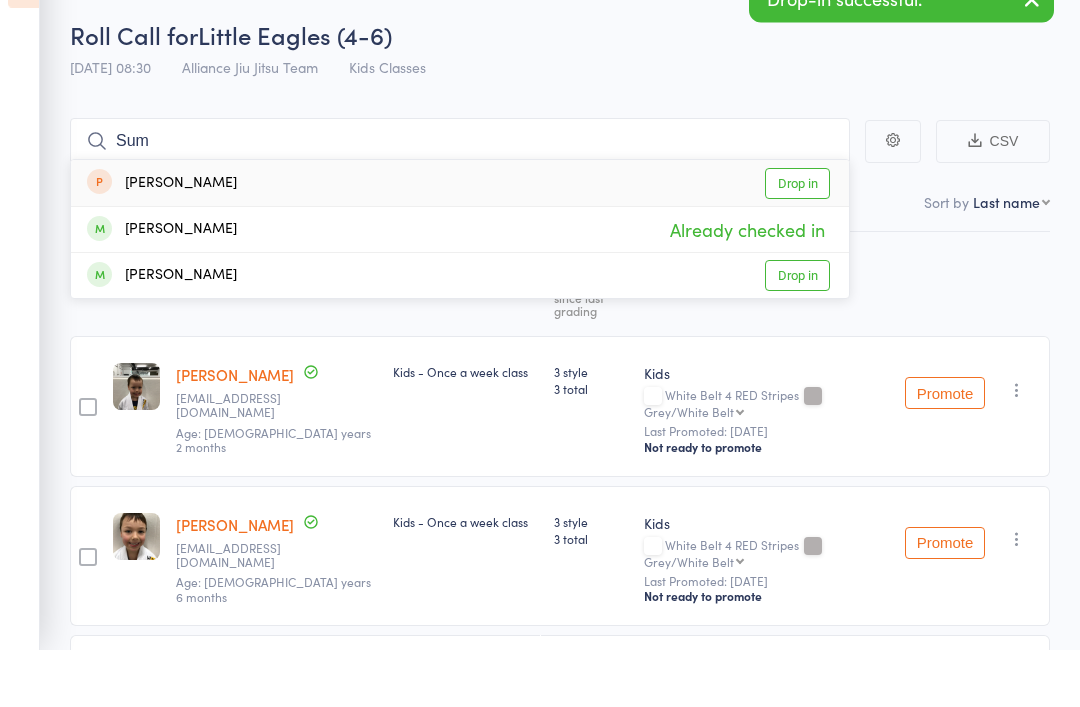 click on "Drop in" at bounding box center [797, 333] 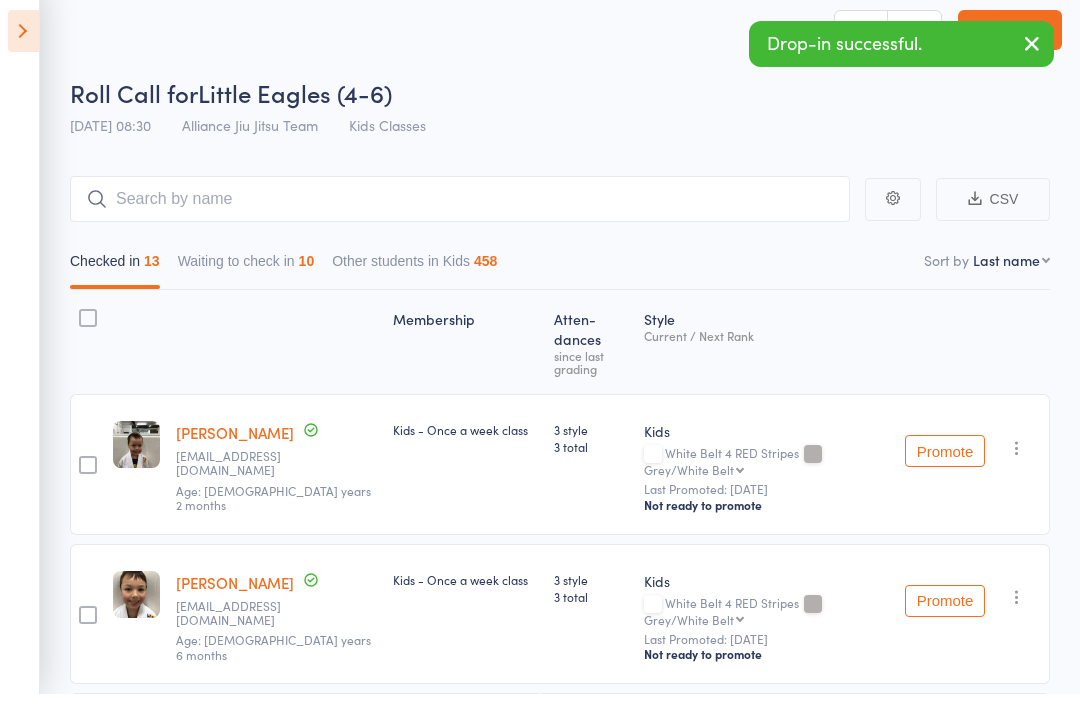 click at bounding box center [23, 44] 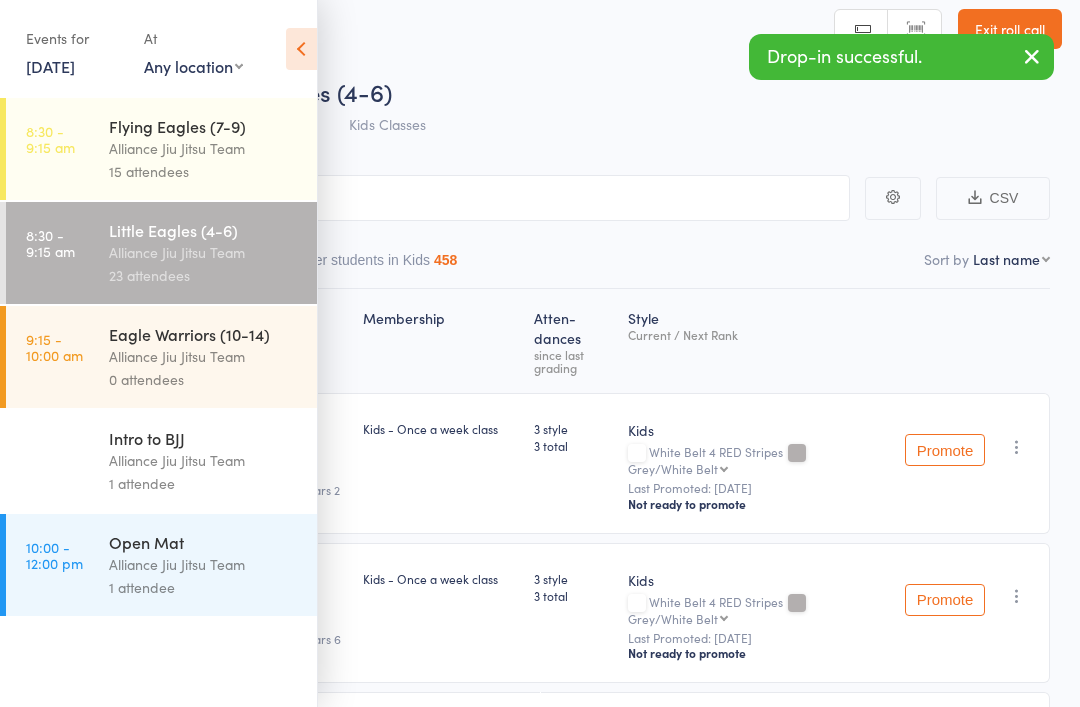 click on "Alliance Jiu Jitsu Team" at bounding box center [204, 148] 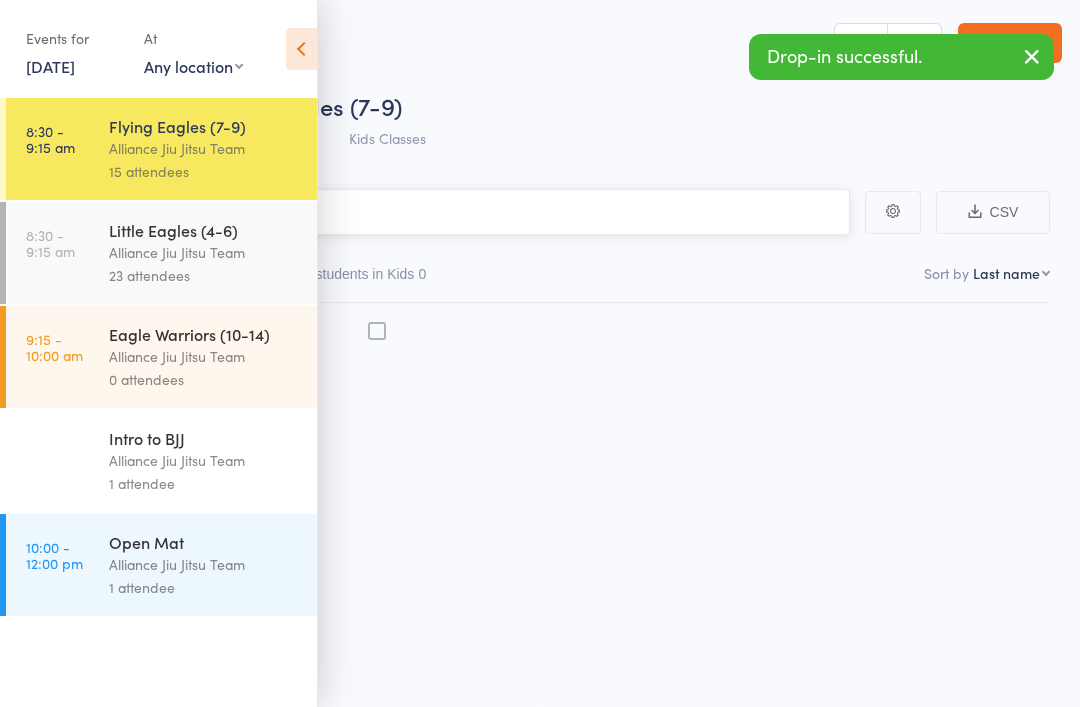 scroll, scrollTop: 14, scrollLeft: 0, axis: vertical 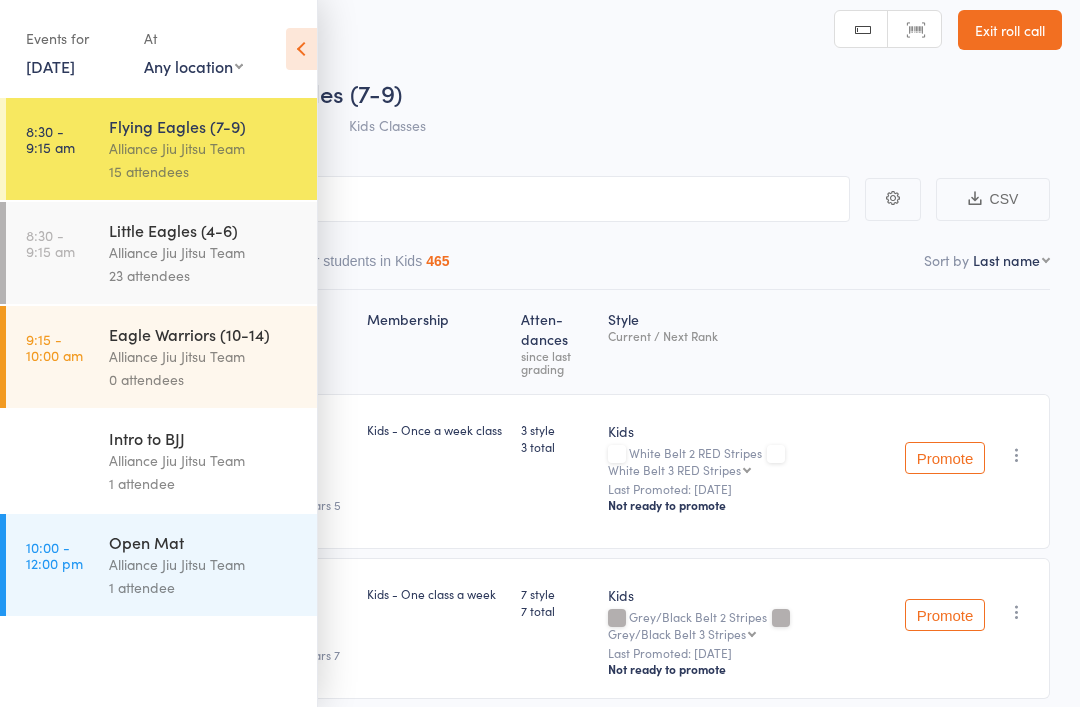 click at bounding box center (301, 49) 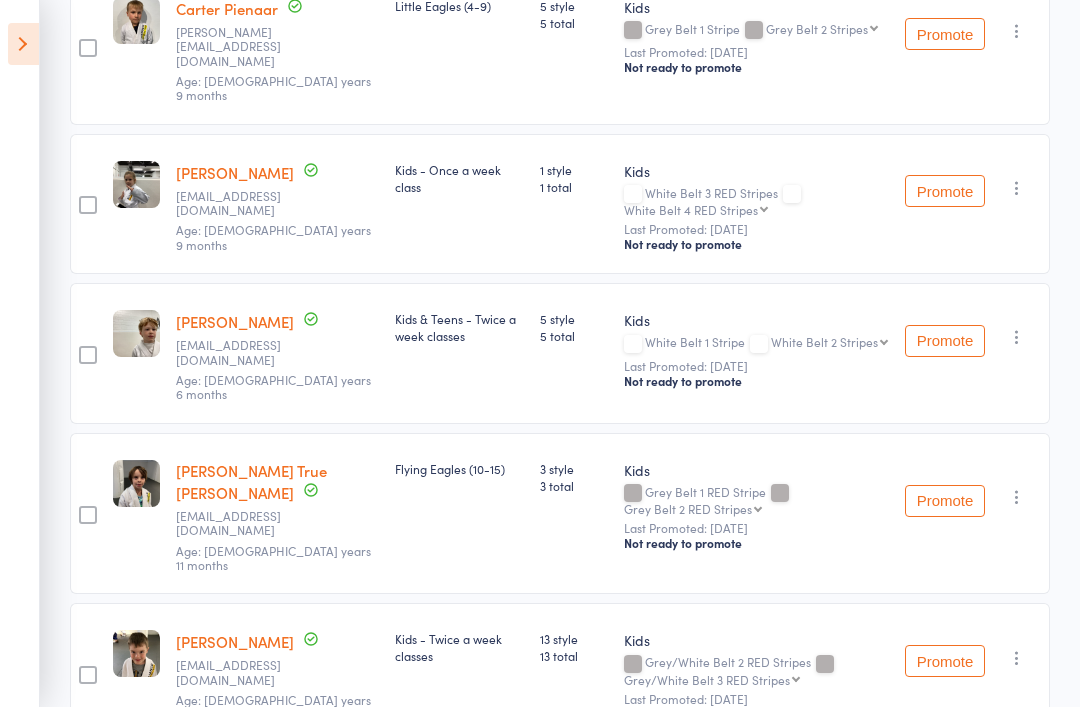 scroll, scrollTop: 1889, scrollLeft: 0, axis: vertical 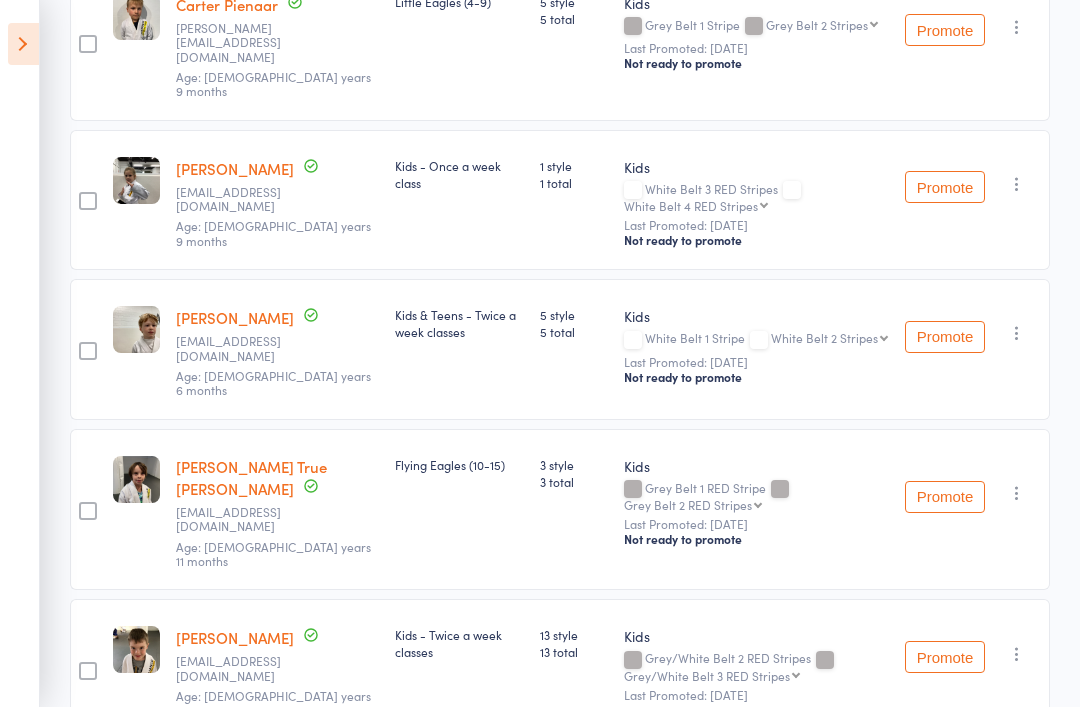 click at bounding box center (1017, 654) 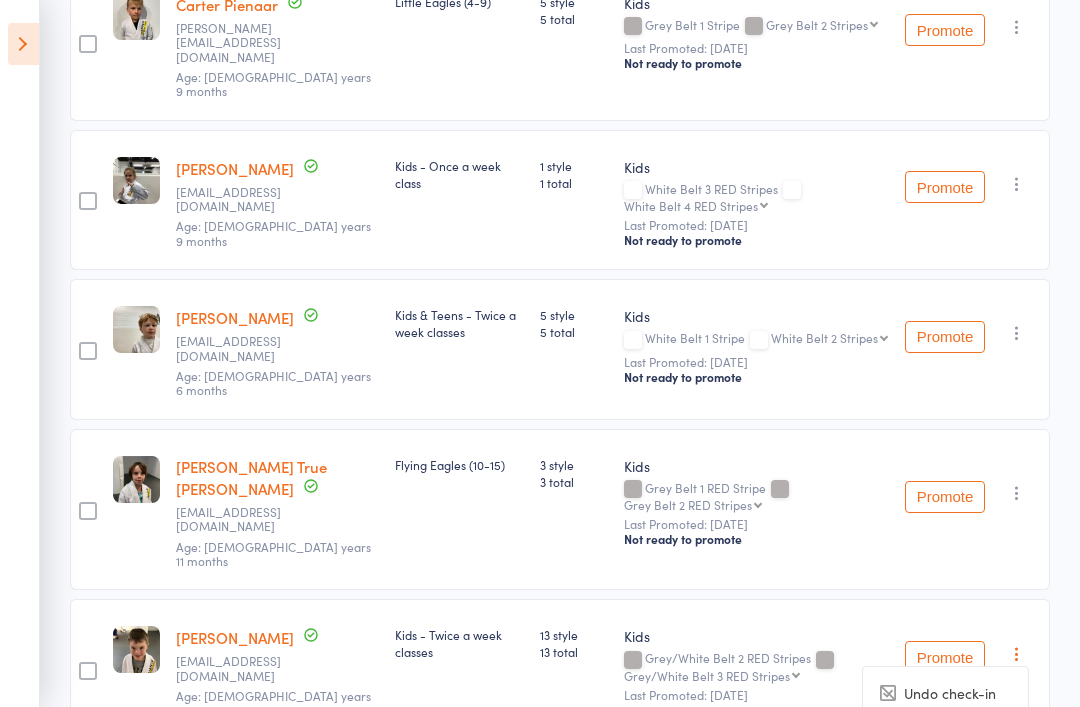 click on "Remove" at bounding box center [945, 854] 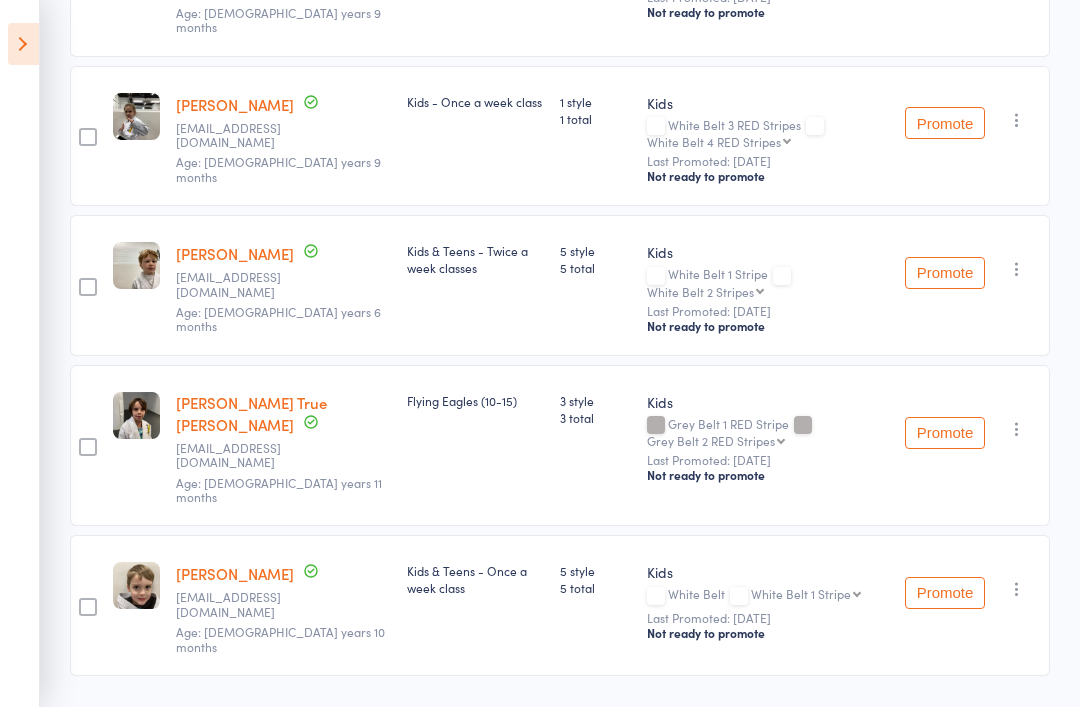 scroll, scrollTop: 1854, scrollLeft: 0, axis: vertical 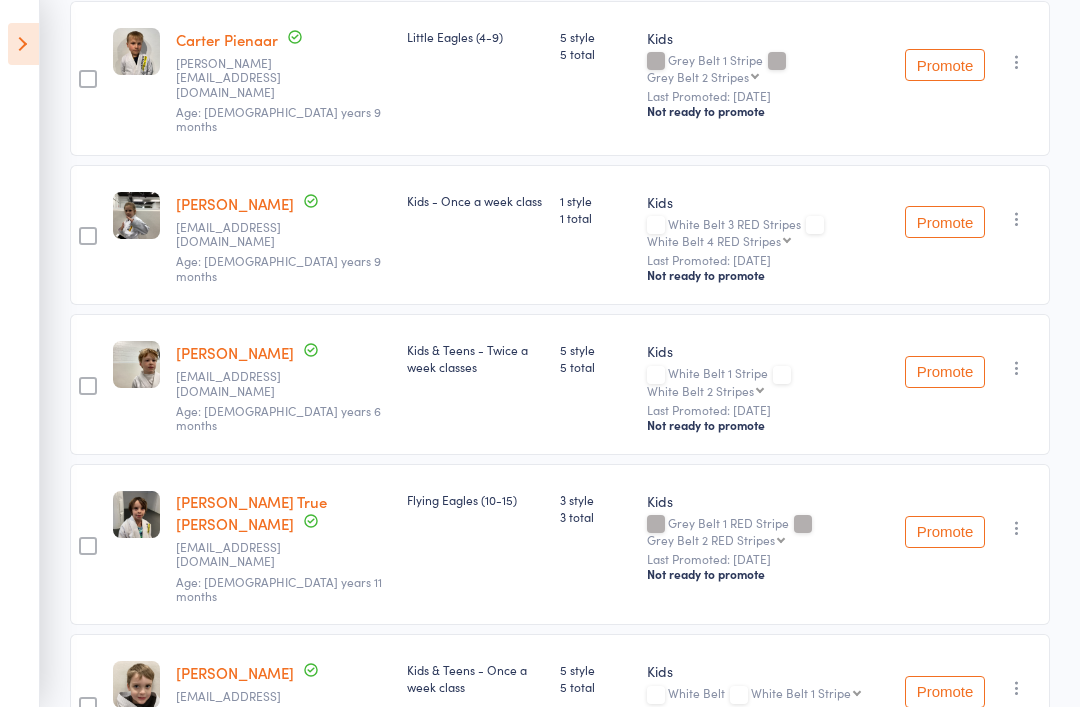 click at bounding box center [1017, 688] 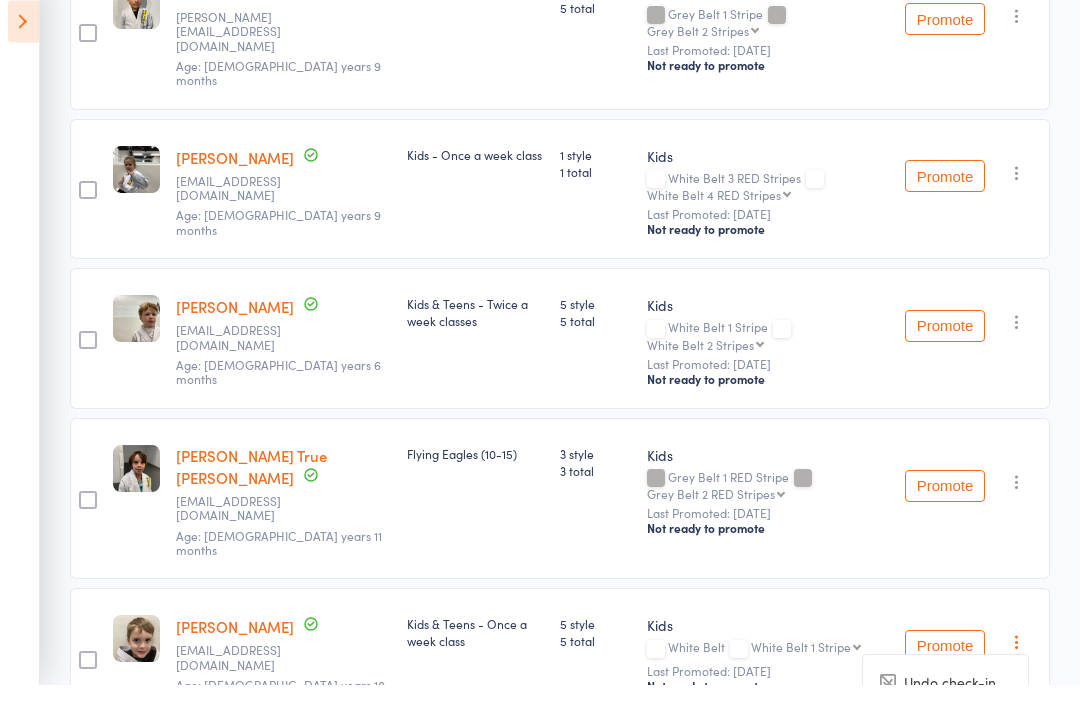 scroll, scrollTop: 1877, scrollLeft: 0, axis: vertical 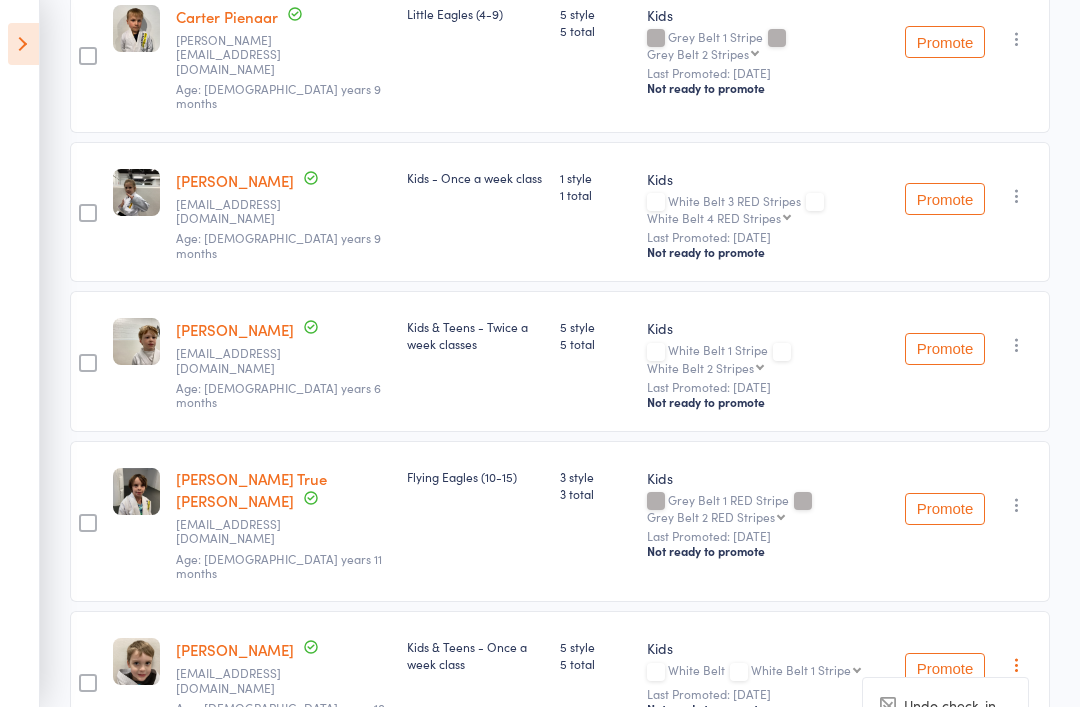 click on "Remove" at bounding box center (945, 865) 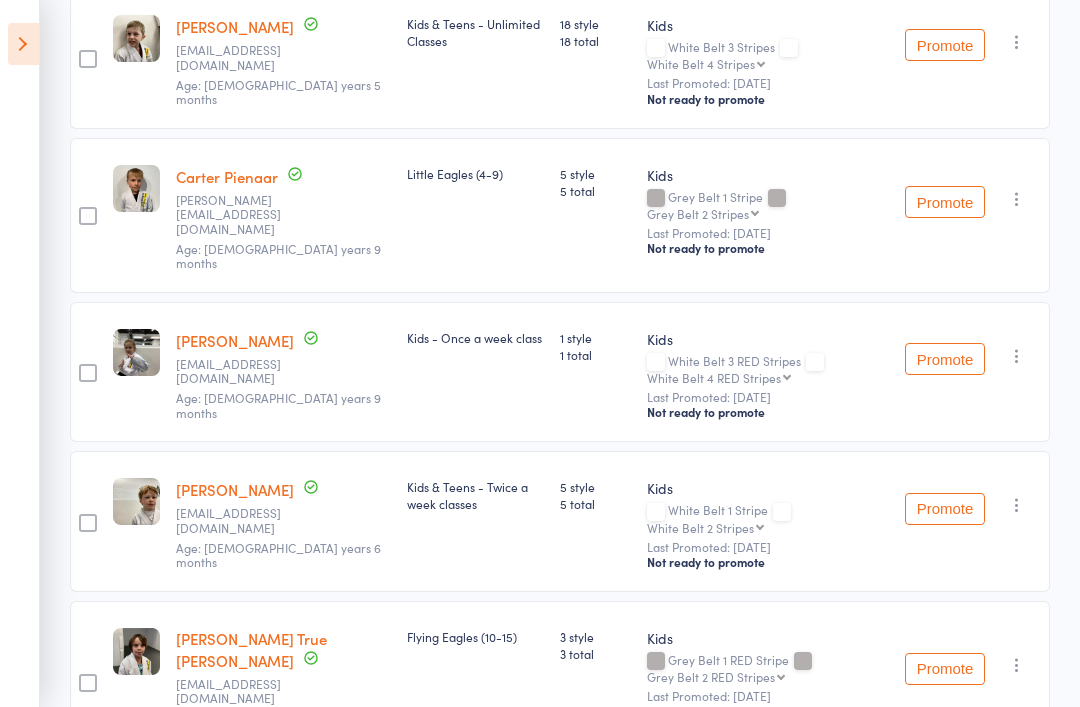 click at bounding box center (23, 44) 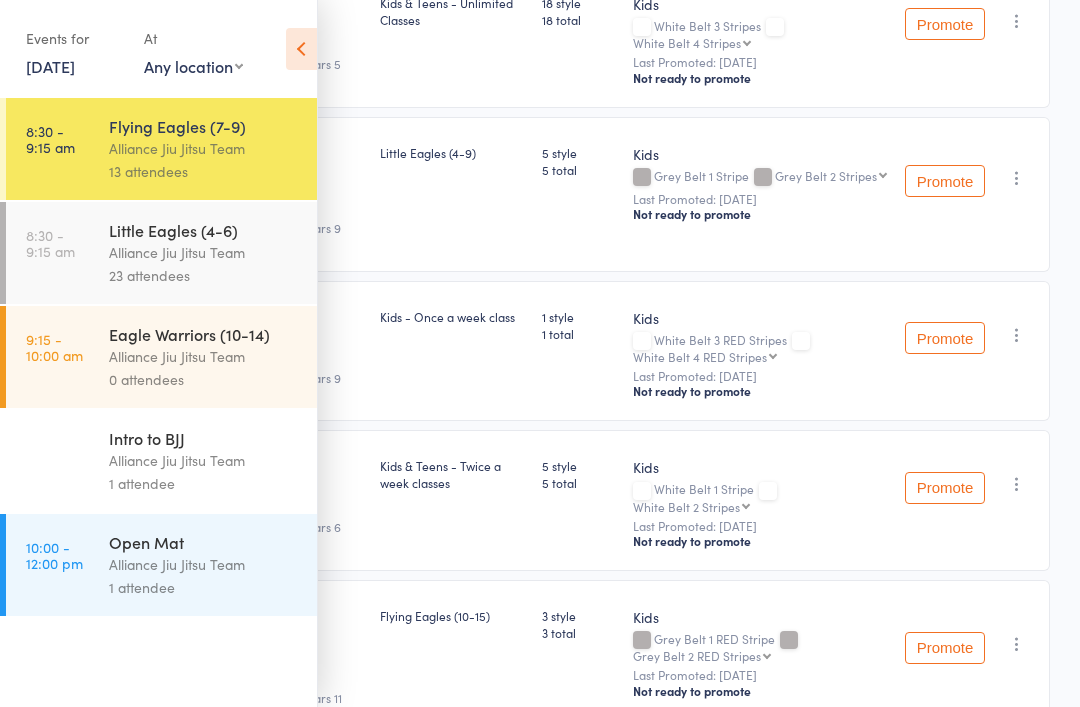 scroll, scrollTop: 1664, scrollLeft: 0, axis: vertical 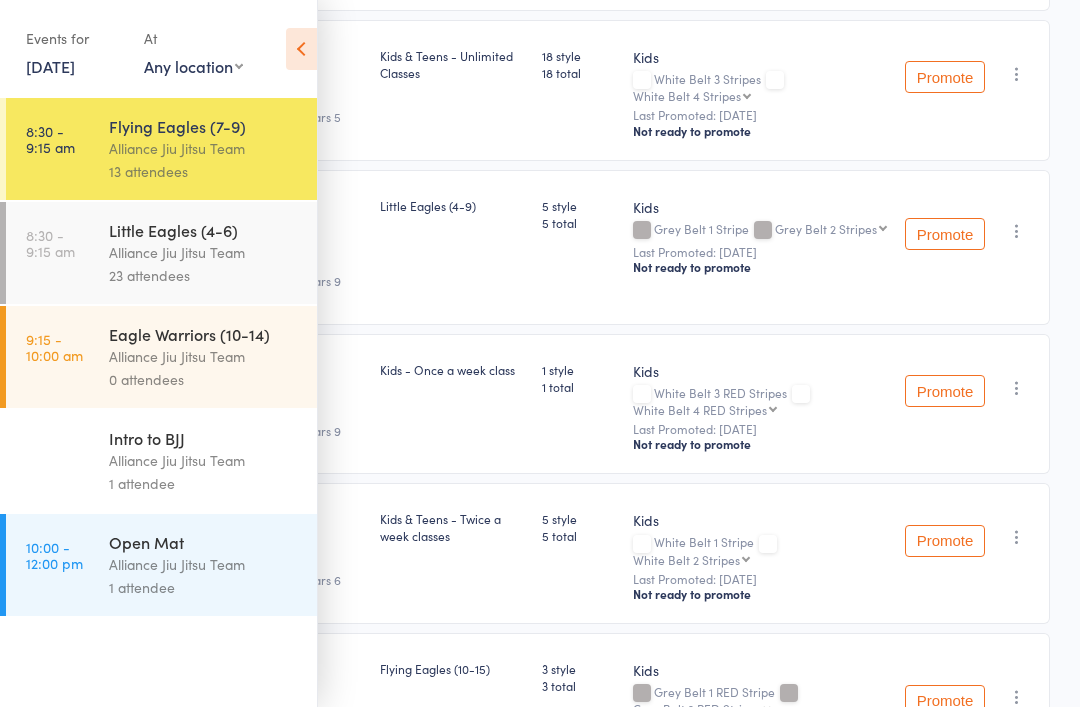 click on "8:30 - 9:15 am Little Eagles (4-6) Alliance Jiu Jitsu Team 23 attendees" at bounding box center [161, 253] 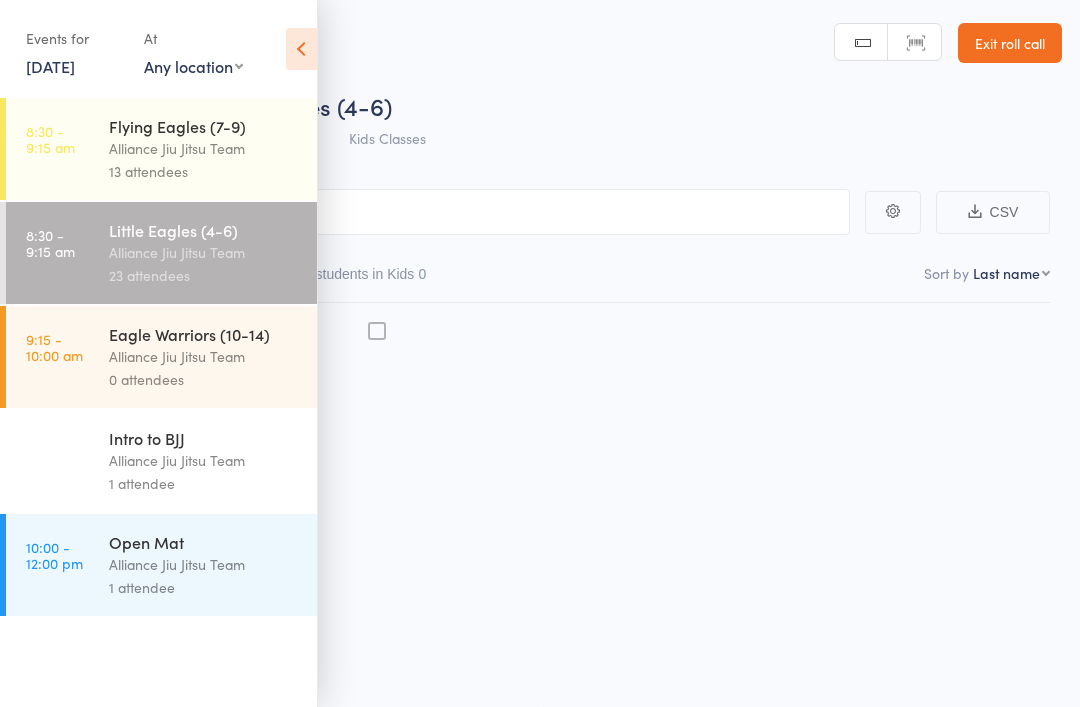scroll, scrollTop: 14, scrollLeft: 0, axis: vertical 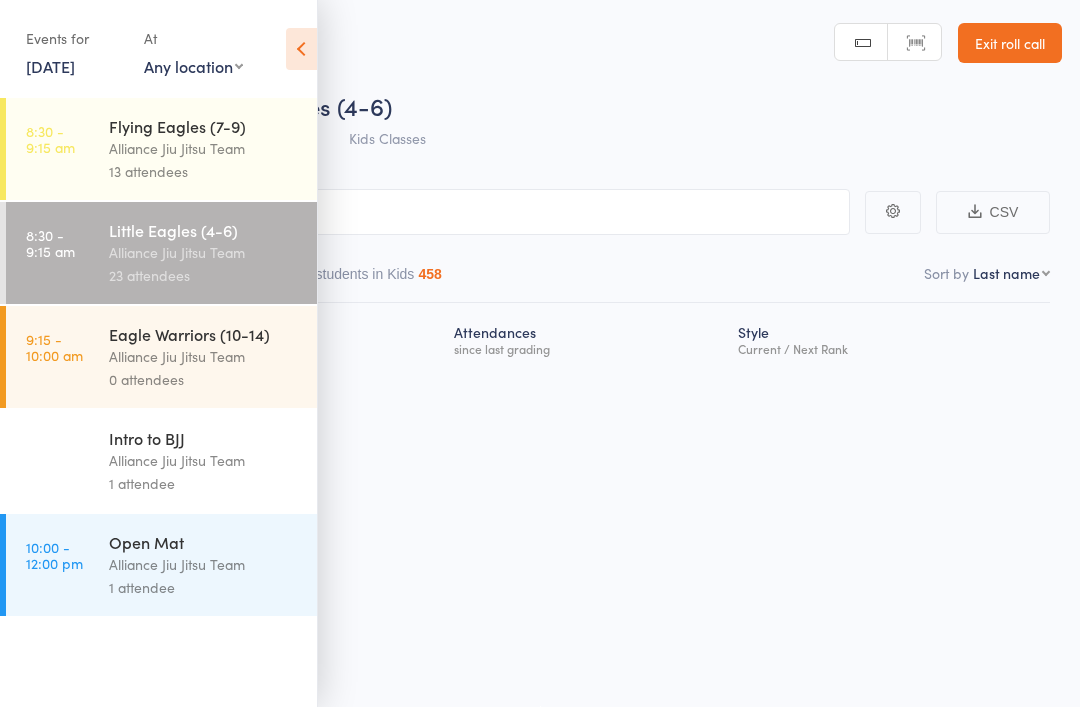click at bounding box center (440, 212) 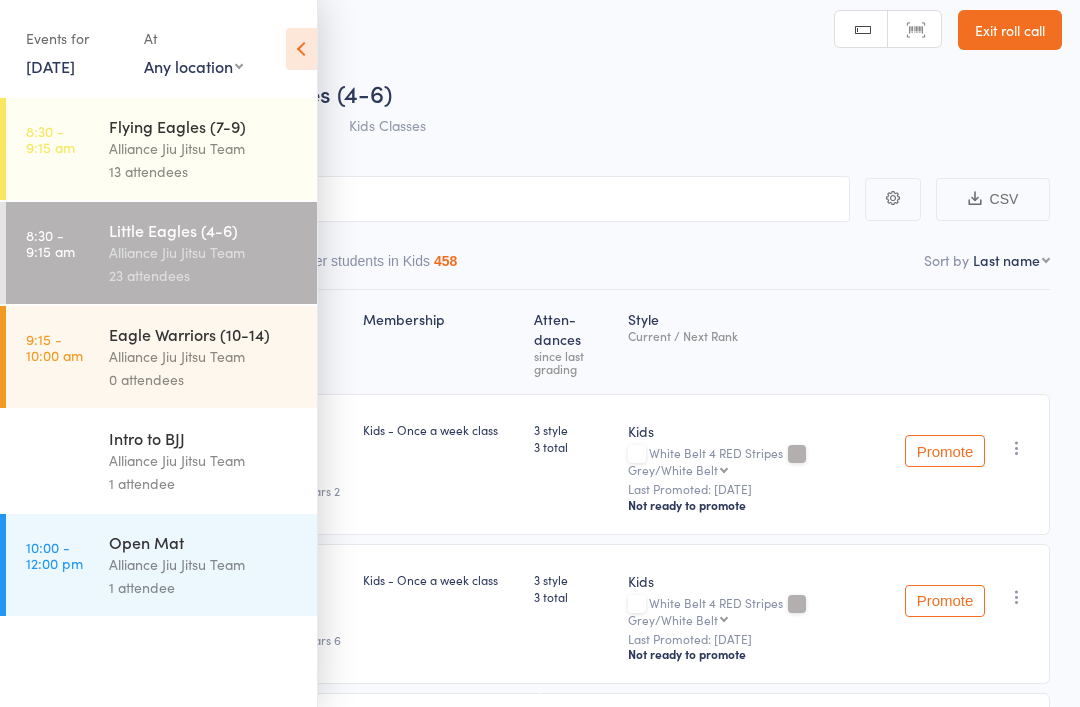 click at bounding box center (301, 49) 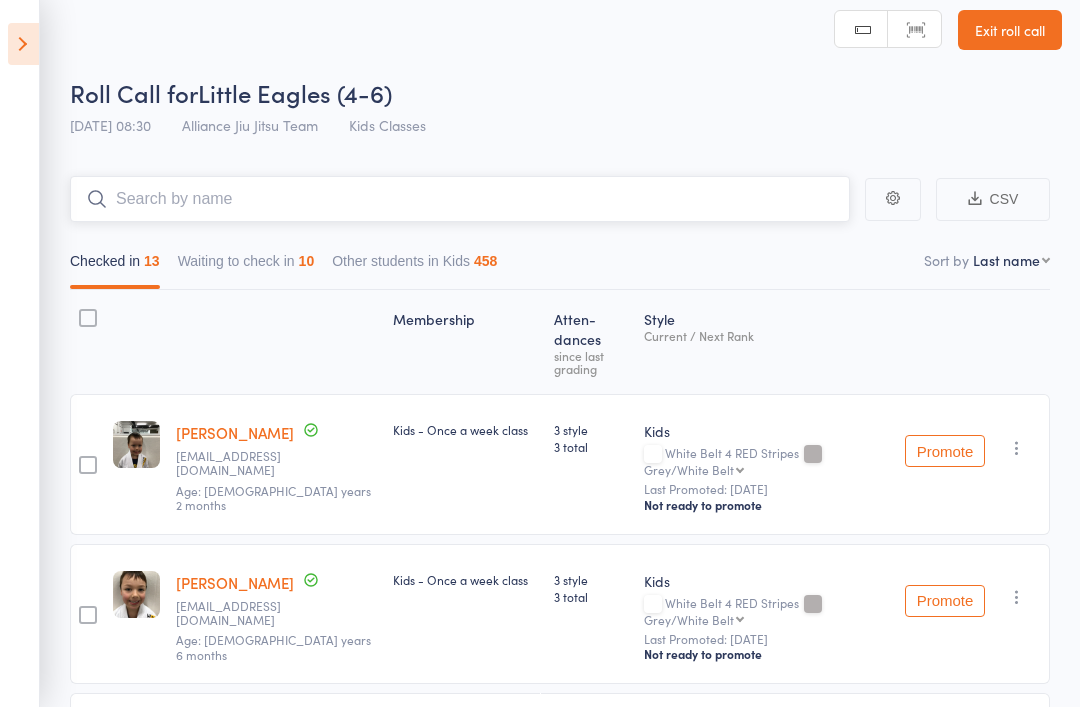 click at bounding box center [460, 199] 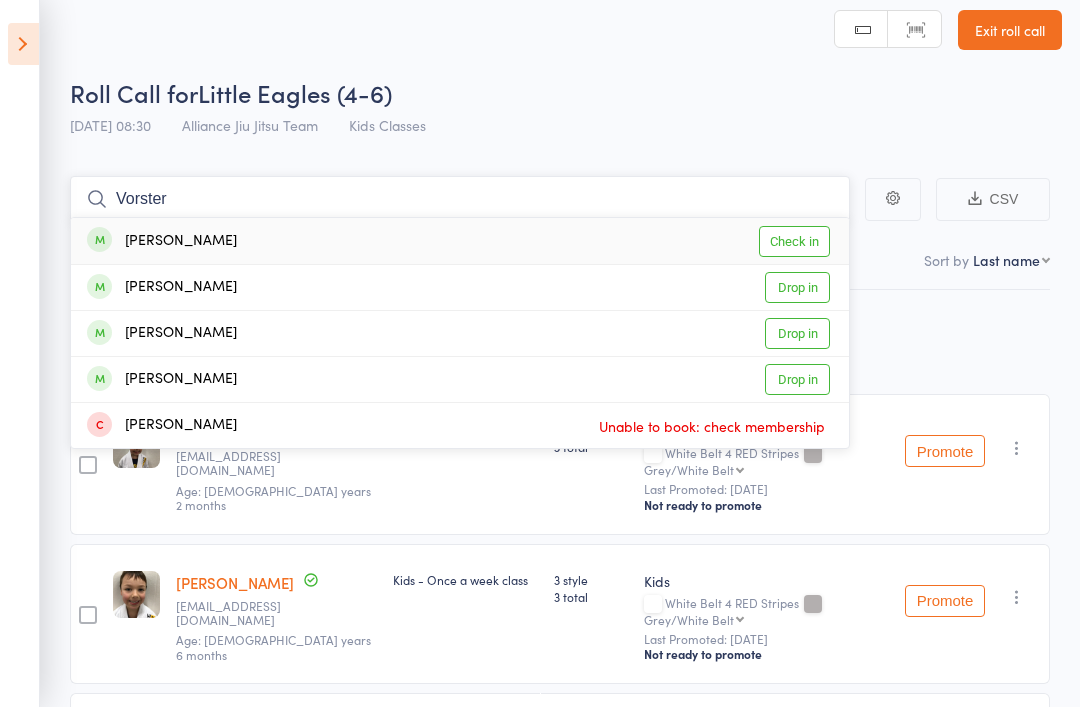 type on "Vorster" 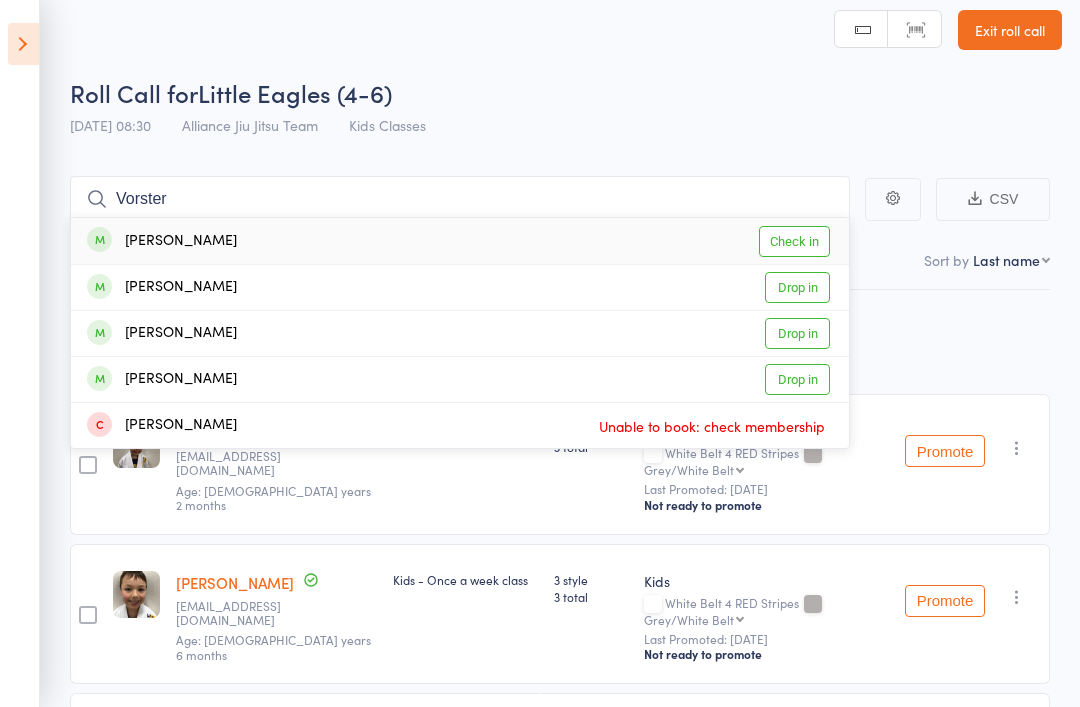 click on "Check in" at bounding box center [794, 241] 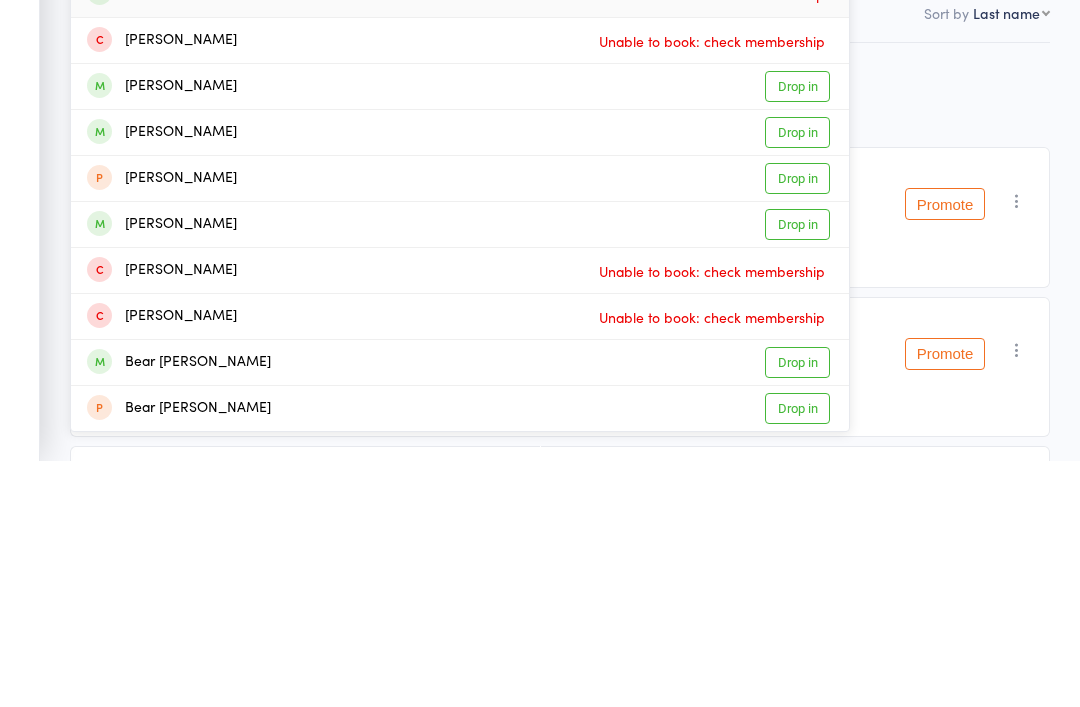 type on "Mathew" 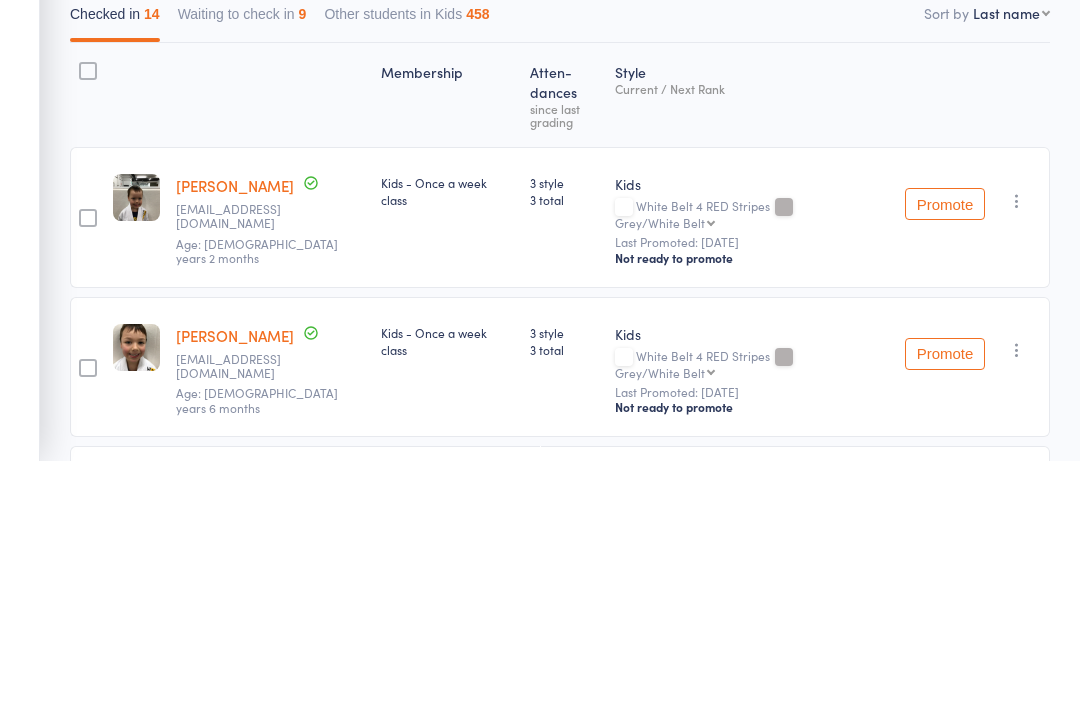 type 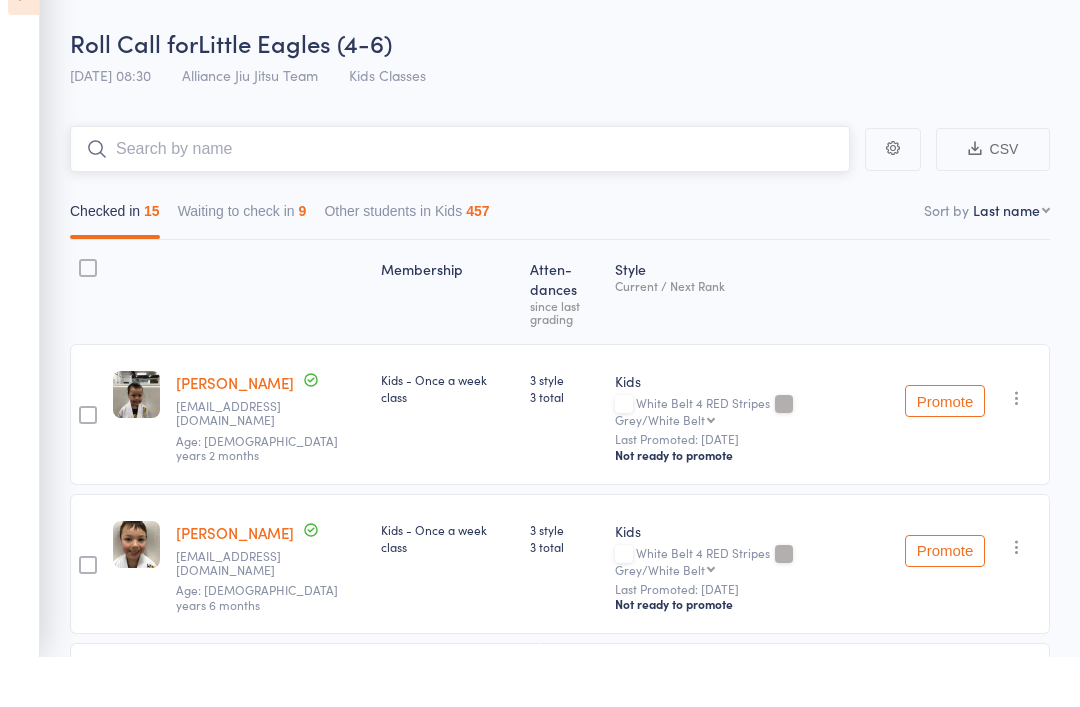 click on "Waiting to check in  9" at bounding box center (242, 266) 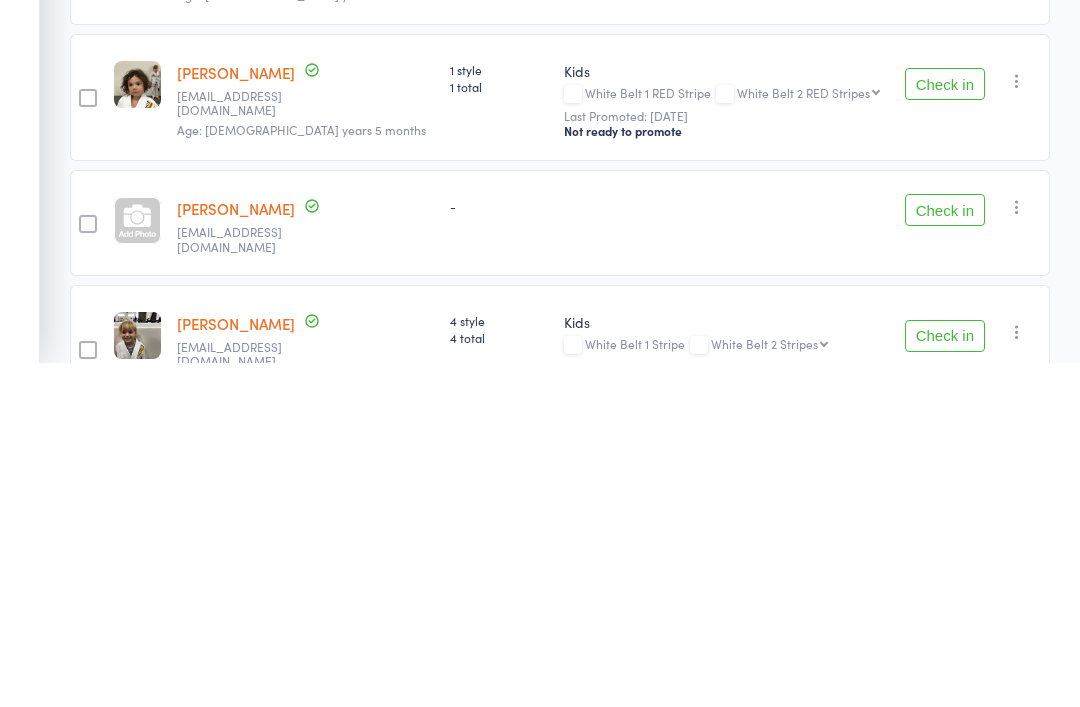 scroll, scrollTop: 787, scrollLeft: 0, axis: vertical 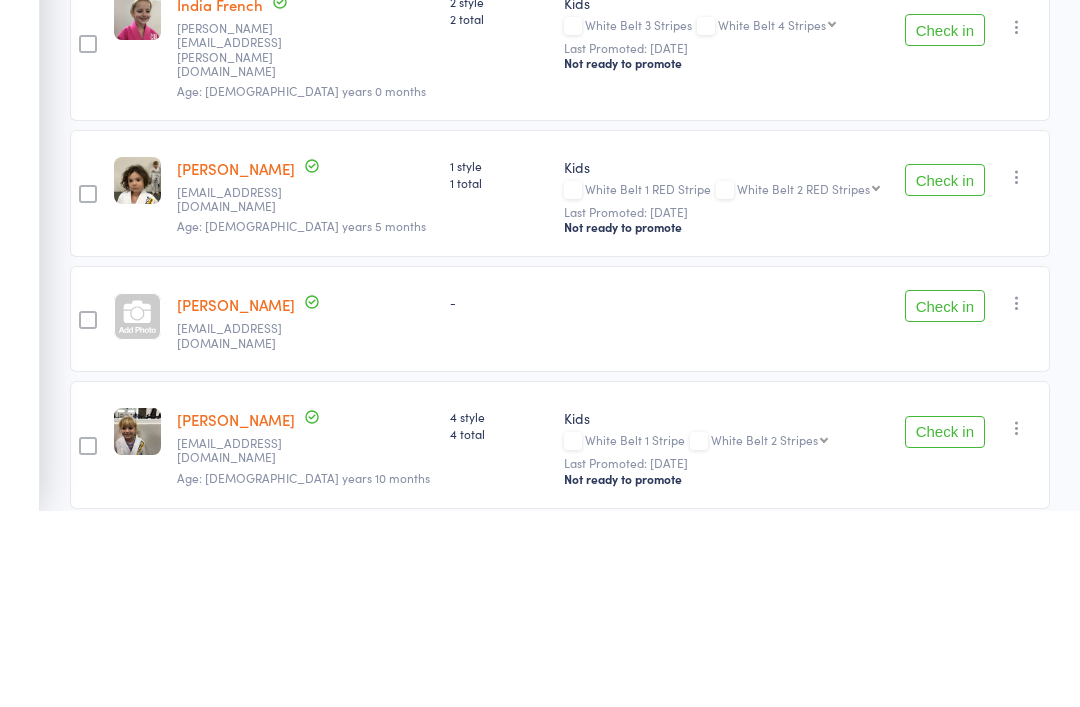 click at bounding box center [1017, 373] 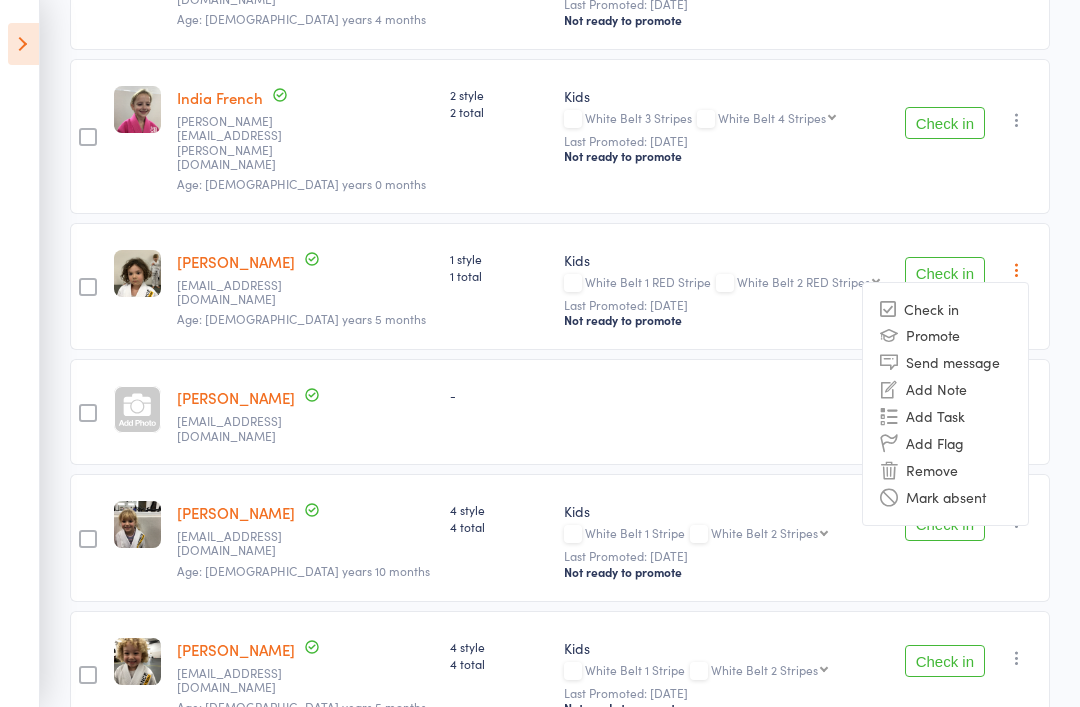 click on "Remove" at bounding box center [945, 470] 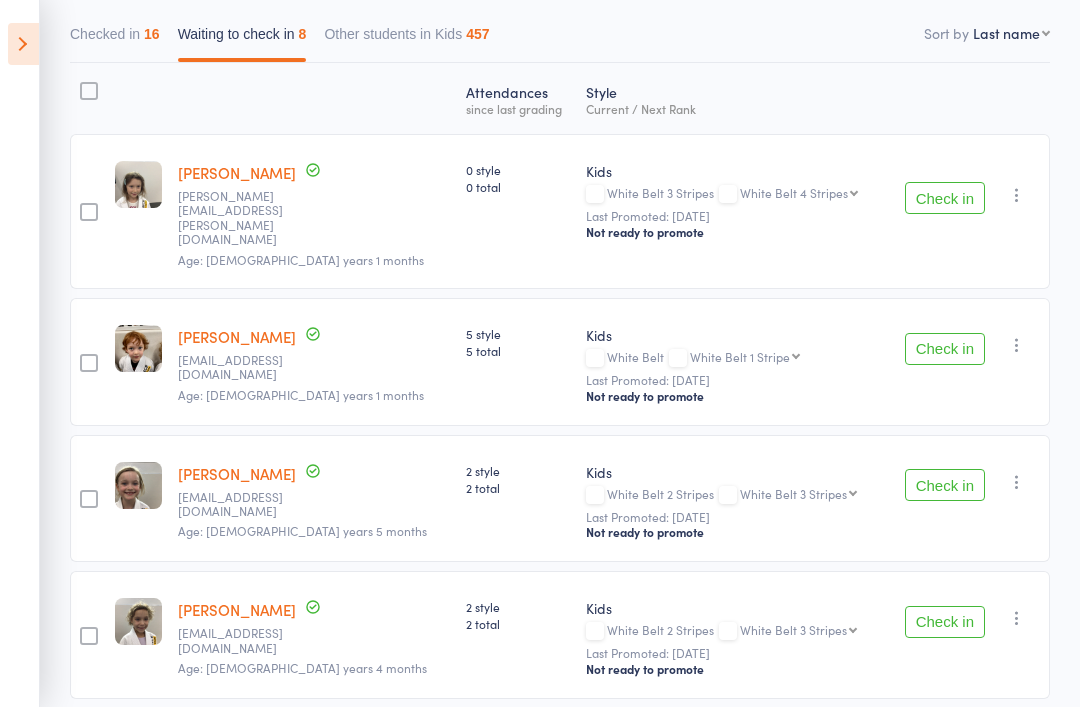 scroll, scrollTop: 234, scrollLeft: 0, axis: vertical 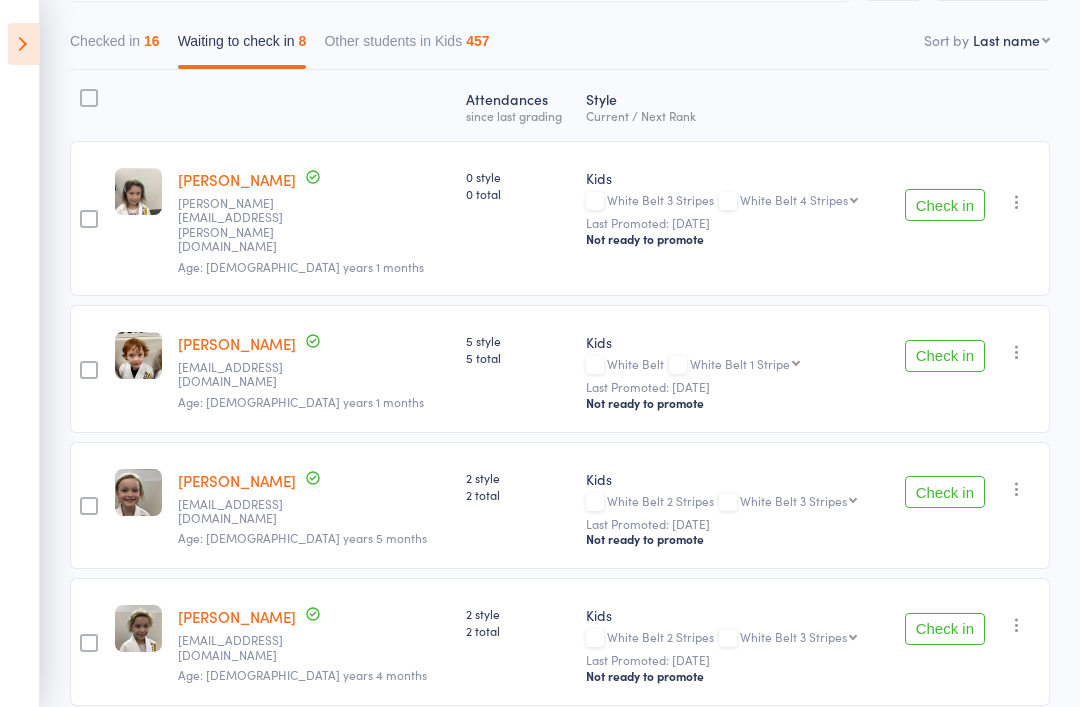 click at bounding box center [23, 44] 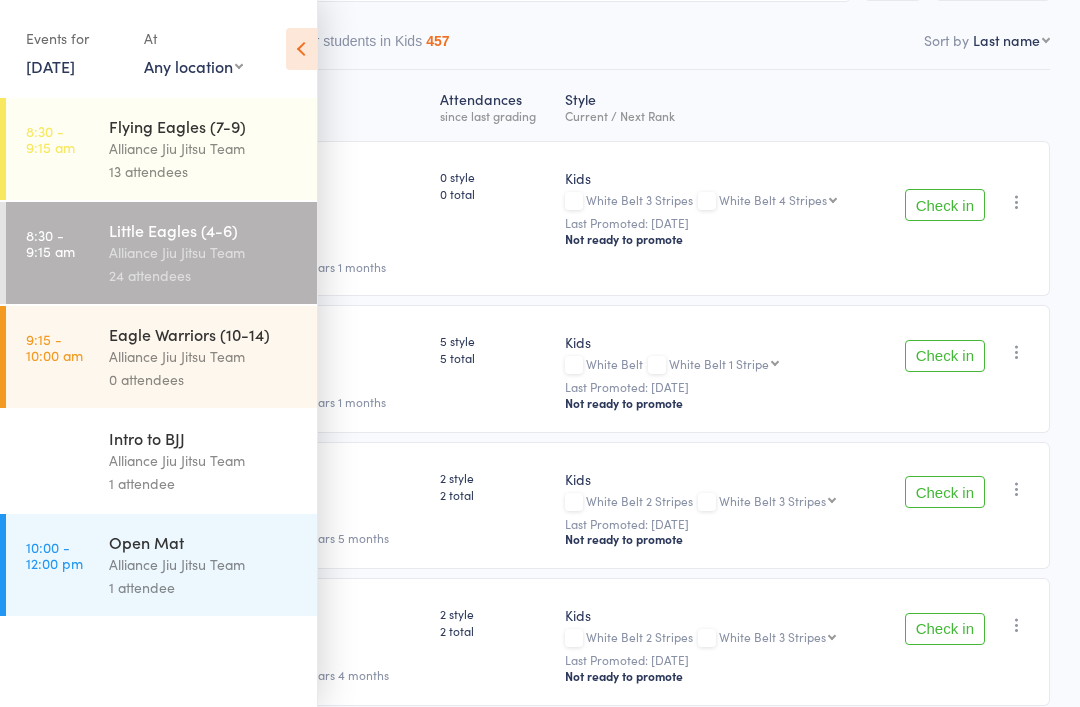 click on "8:30 - 9:15 am Flying Eagles (7-9) Alliance Jiu Jitsu Team 13 attendees" at bounding box center (161, 149) 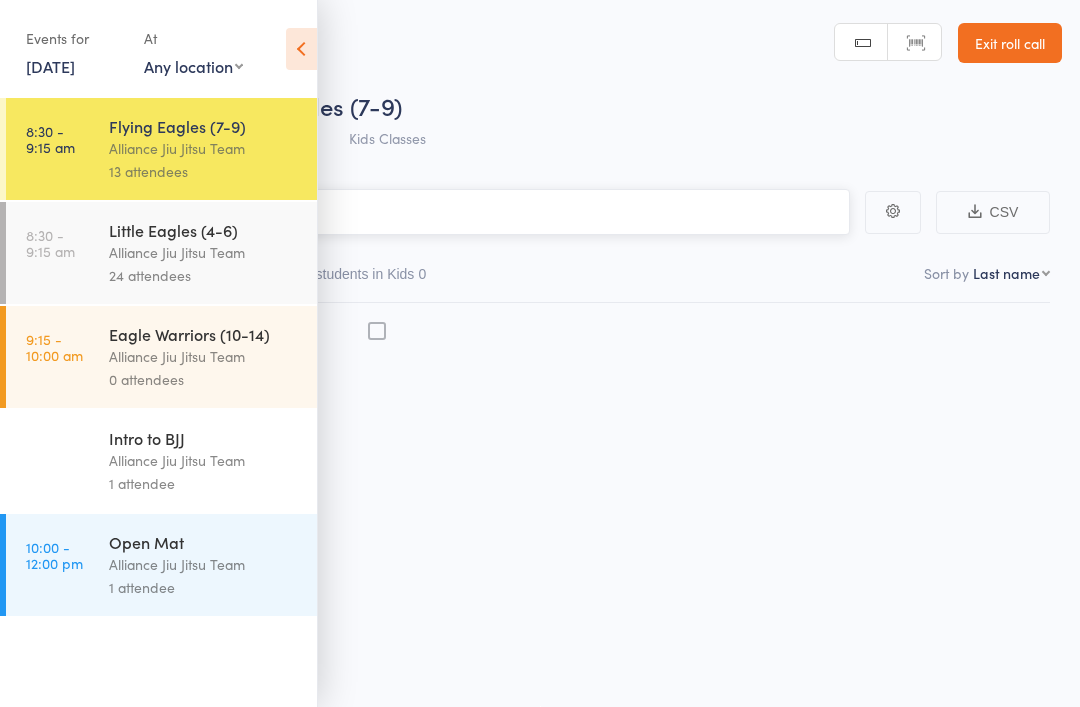 scroll, scrollTop: 14, scrollLeft: 0, axis: vertical 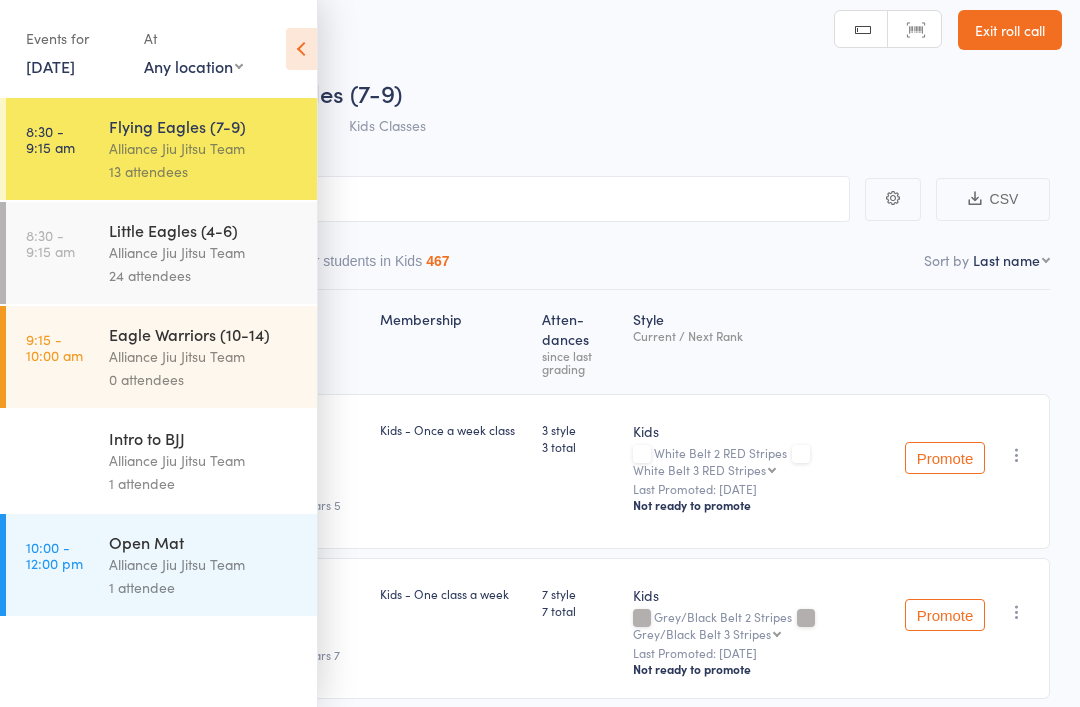 click at bounding box center (301, 49) 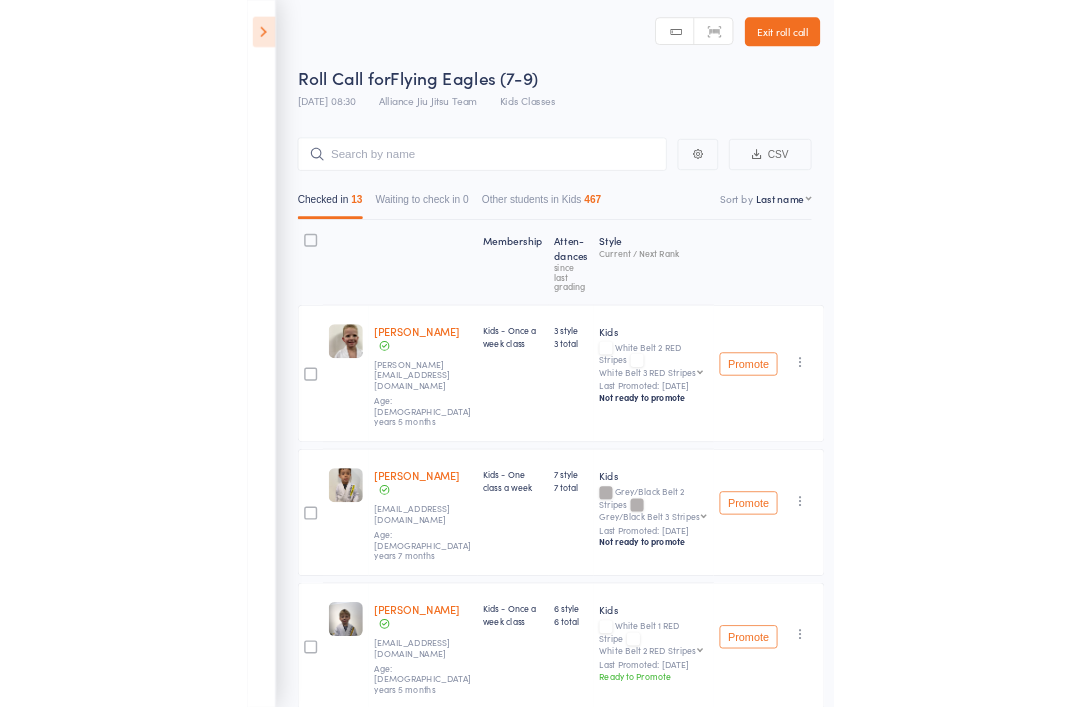 scroll, scrollTop: 14, scrollLeft: 0, axis: vertical 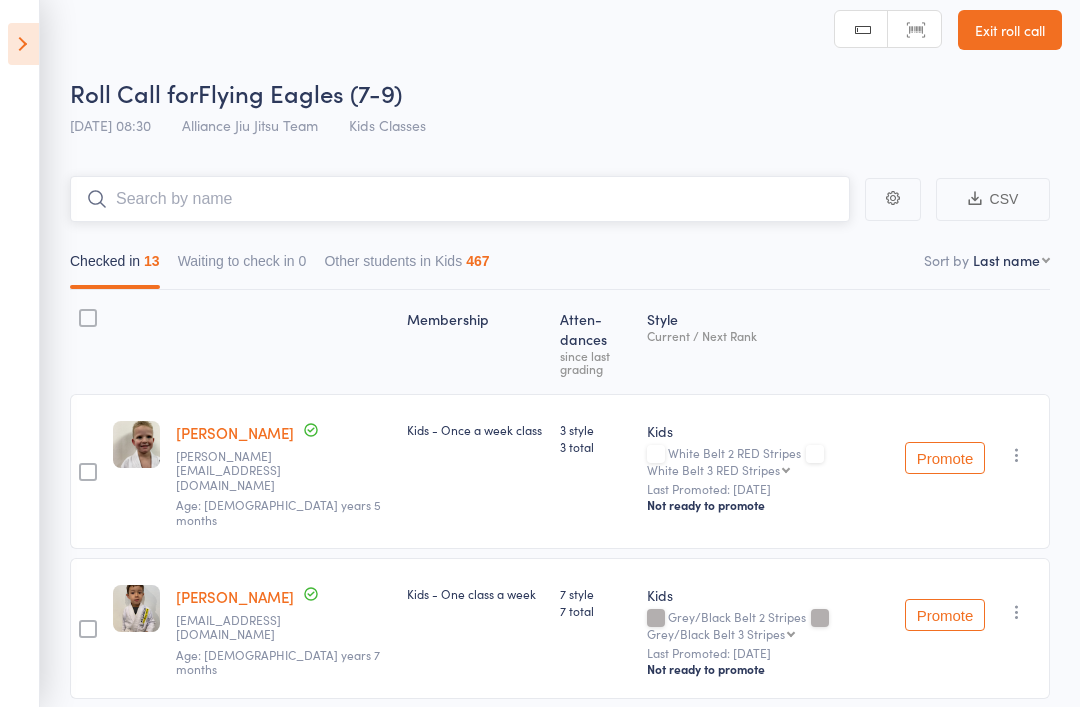click at bounding box center [460, 199] 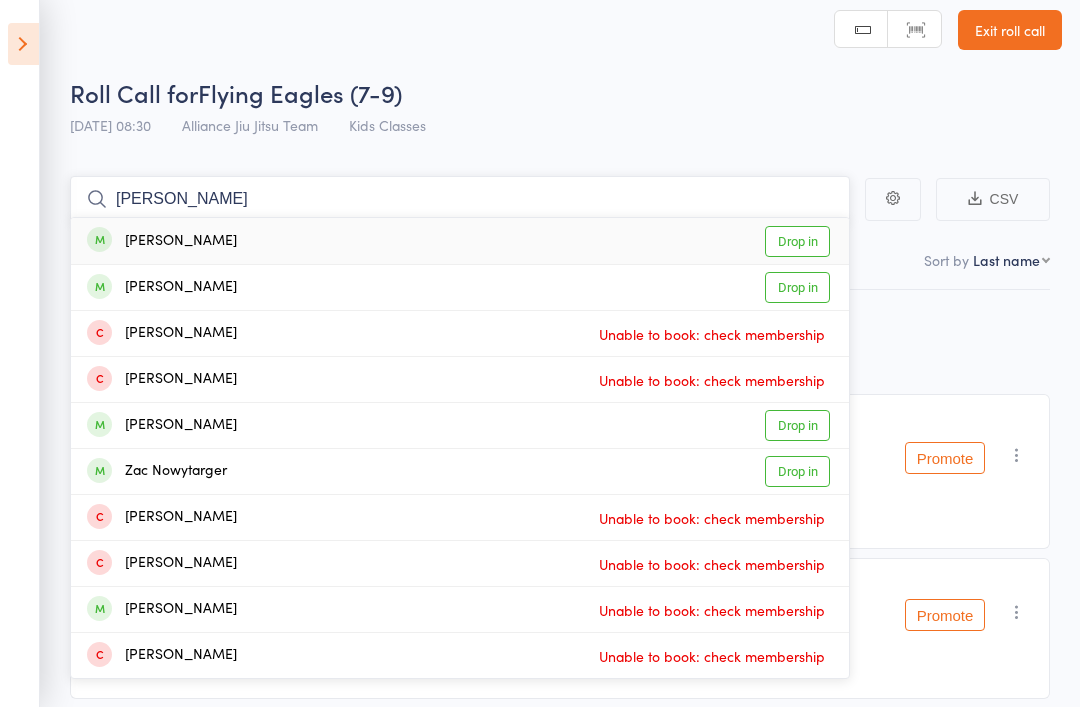 type on "Zack" 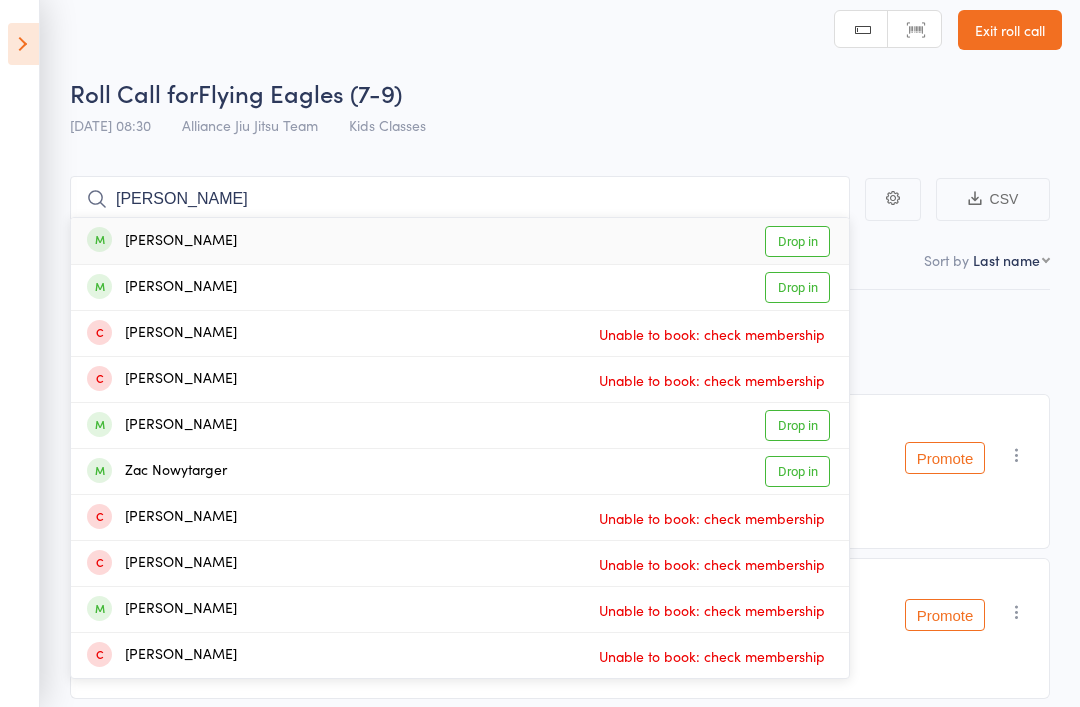 click on "Drop in" at bounding box center [797, 241] 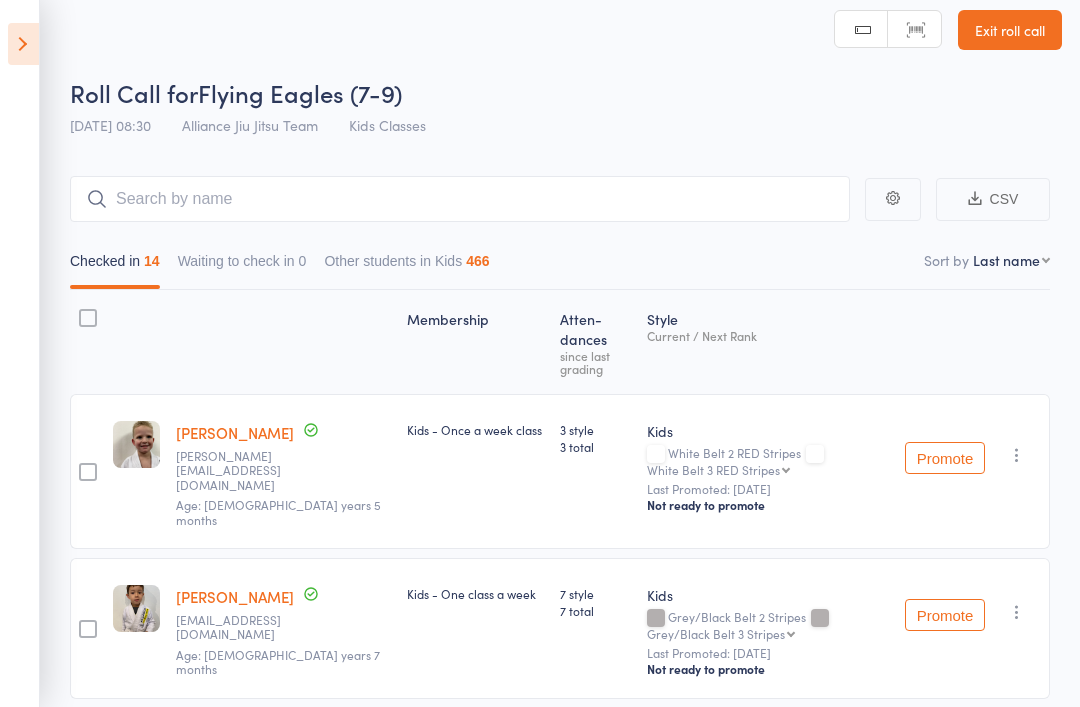 click on "Roll Call for  Flying Eagles (7-9)" at bounding box center [566, 92] 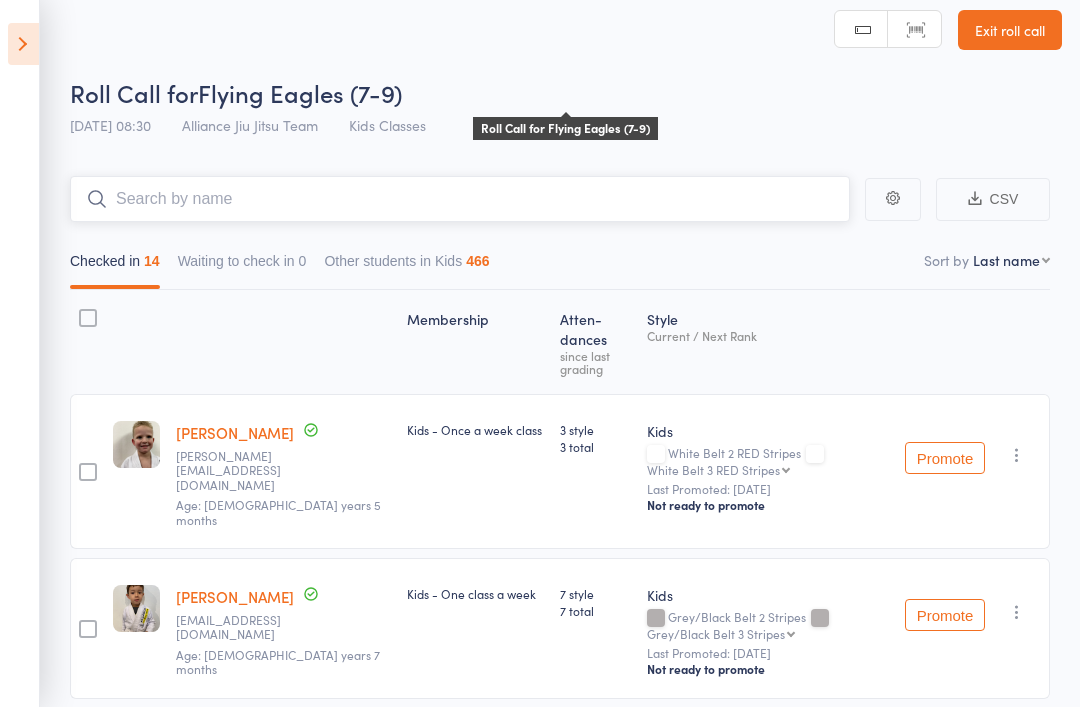 click at bounding box center [460, 199] 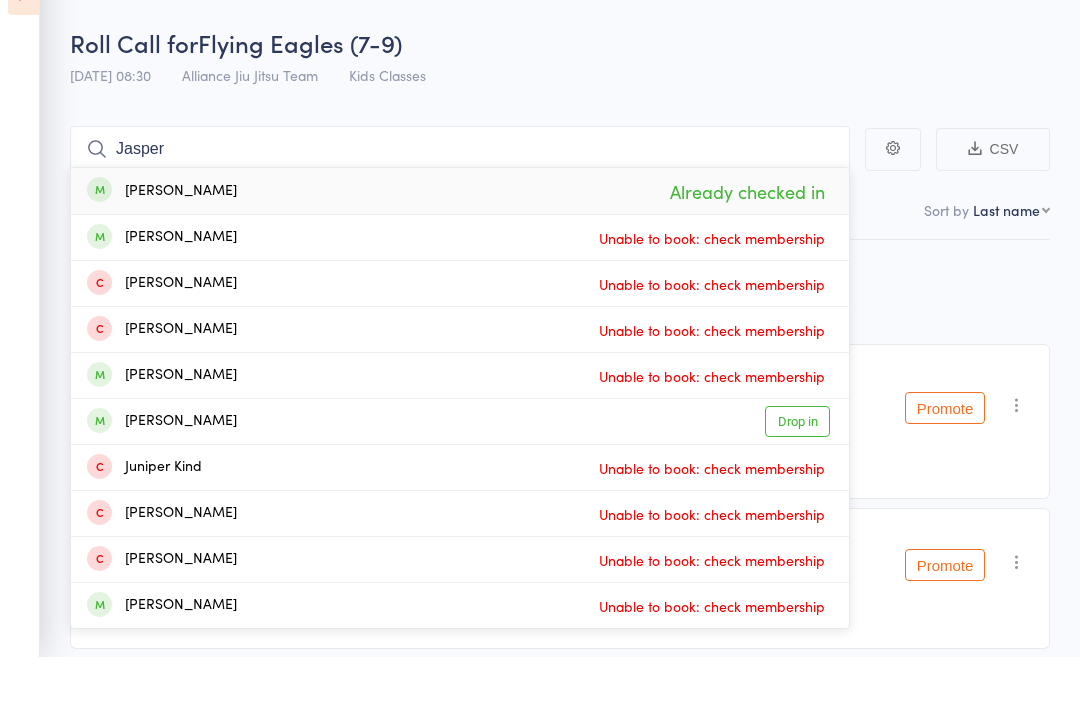 click on "Roll Call for  Flying Eagles (7-9)" at bounding box center [566, 92] 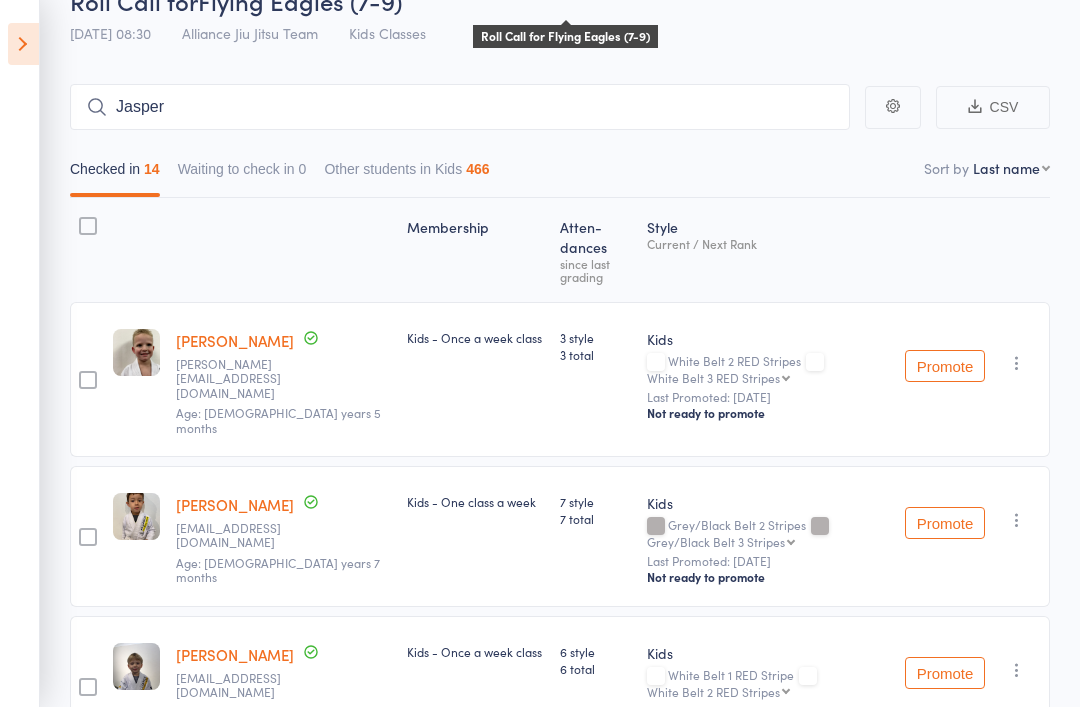 scroll, scrollTop: 0, scrollLeft: 0, axis: both 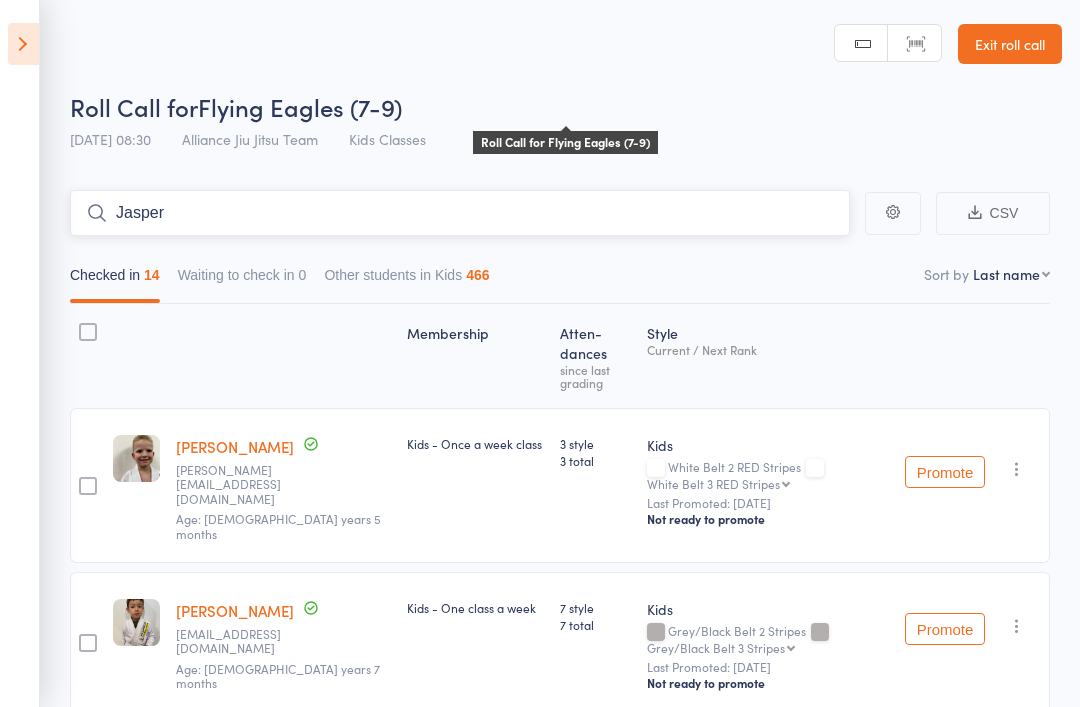 click on "Jasper" at bounding box center (460, 213) 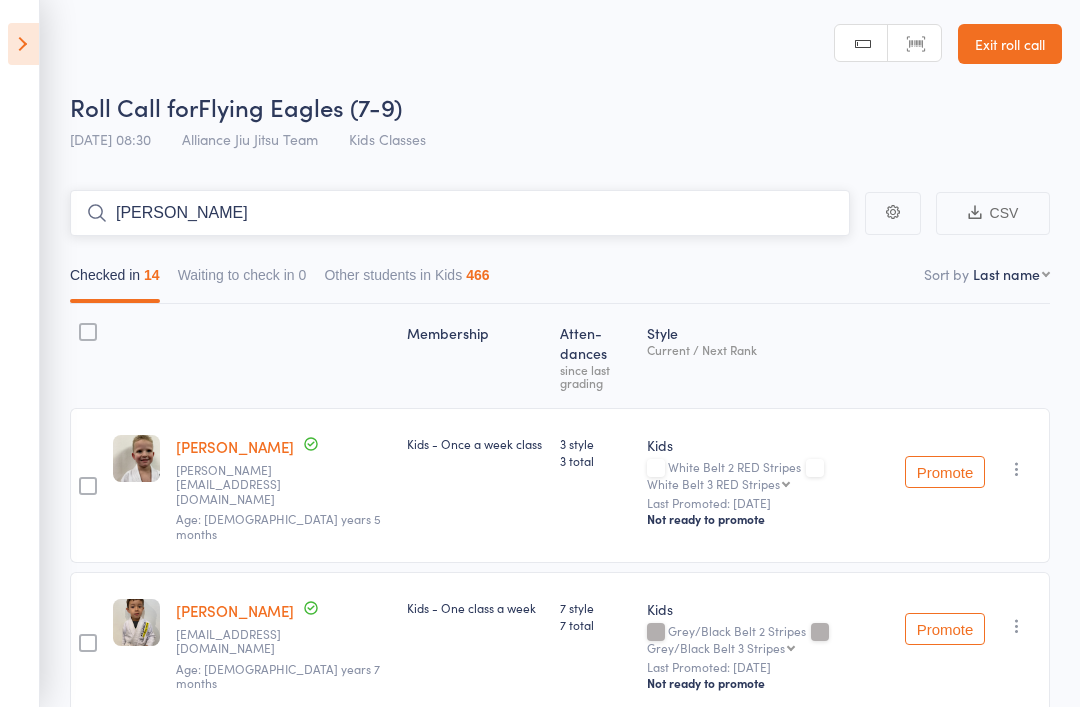 type on "J" 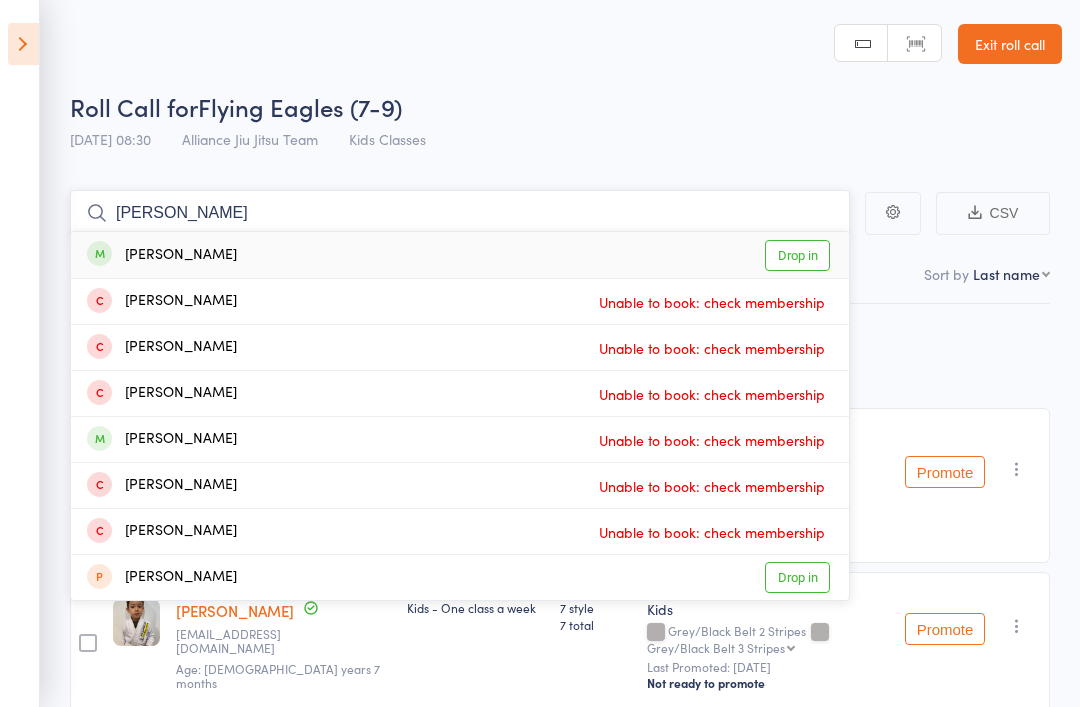 type on "Darcy" 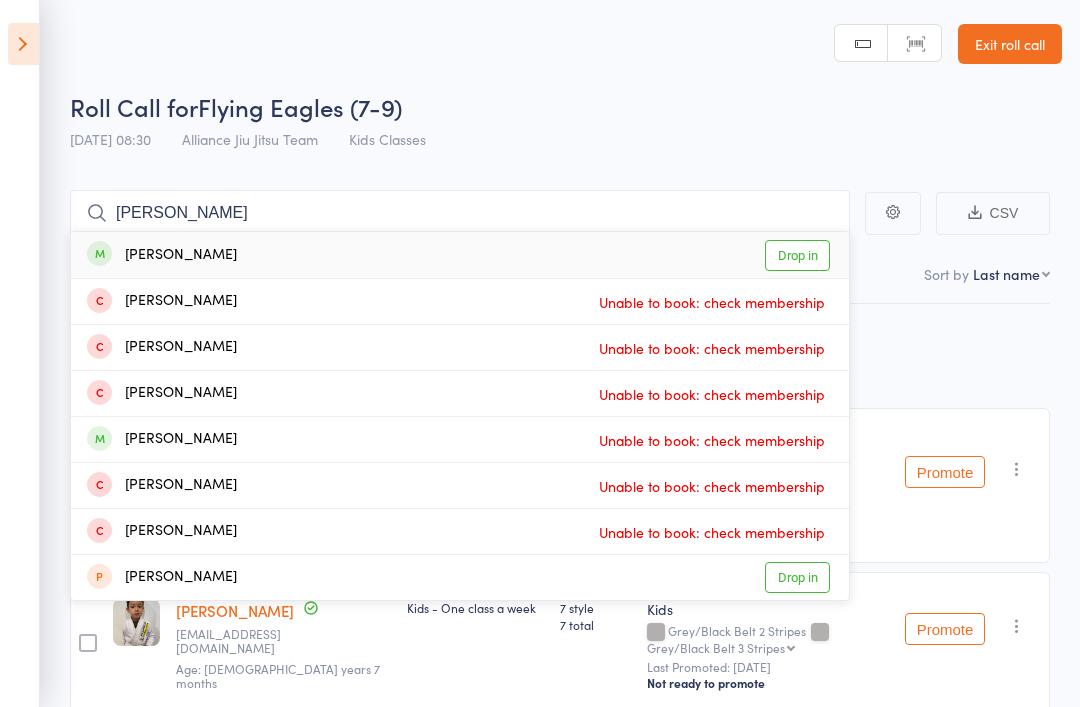 click on "Drop in" at bounding box center [797, 255] 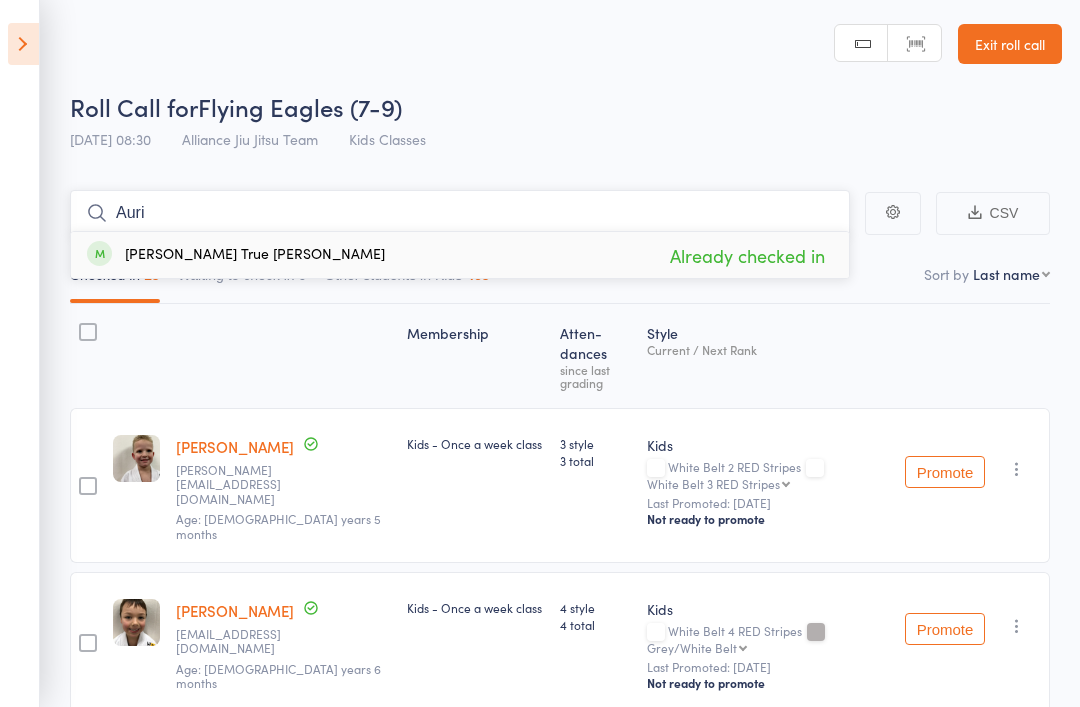 type on "Auri" 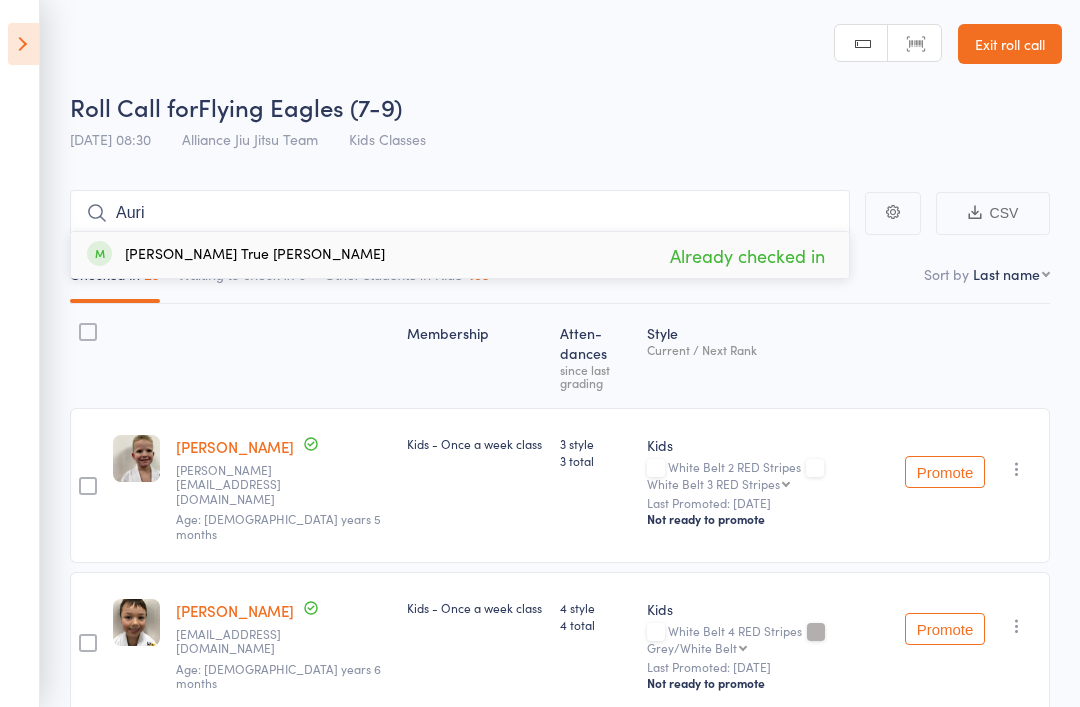 click on "Roll Call for  Flying Eagles (7-9)" at bounding box center [566, 106] 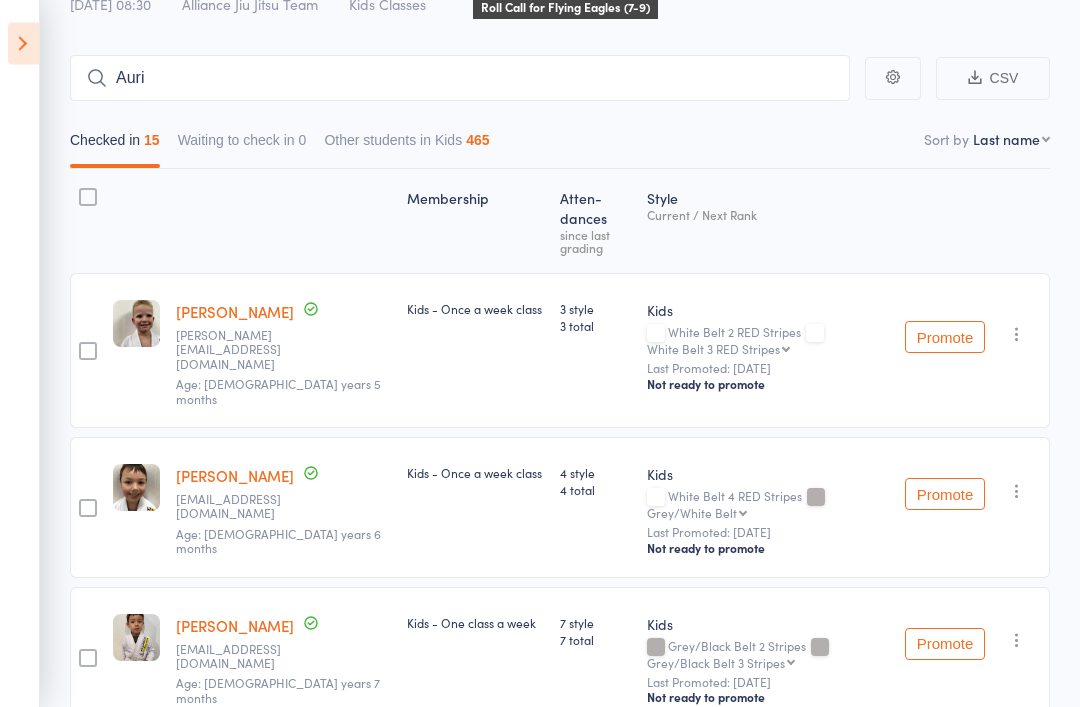 scroll, scrollTop: 134, scrollLeft: 0, axis: vertical 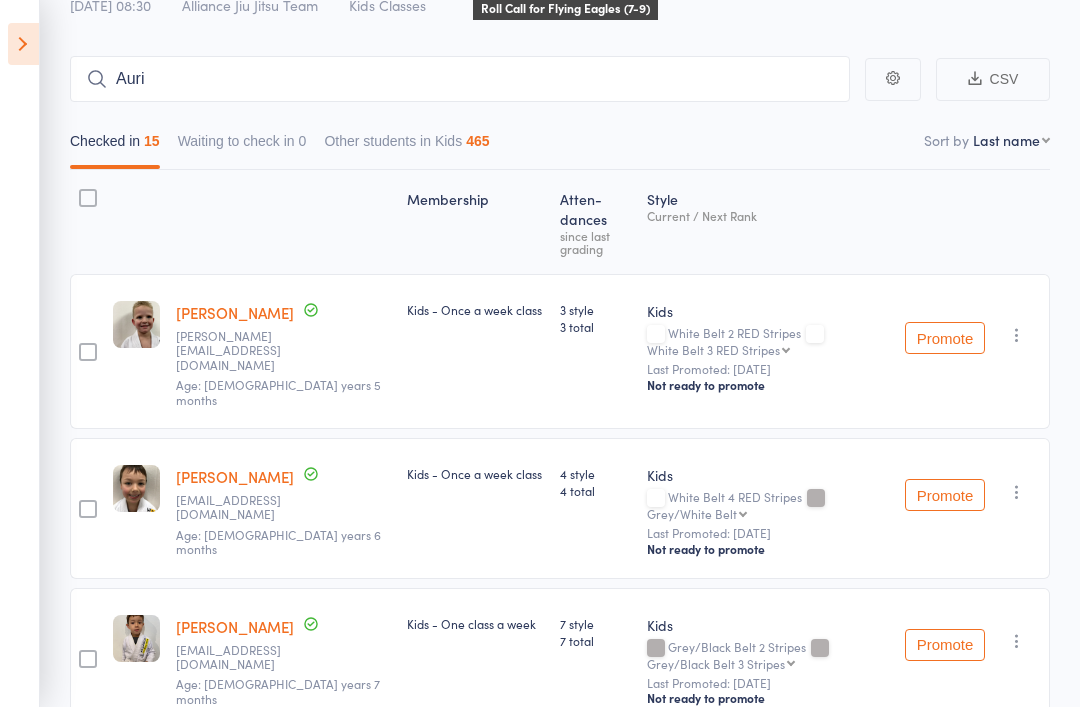 click at bounding box center [1017, 335] 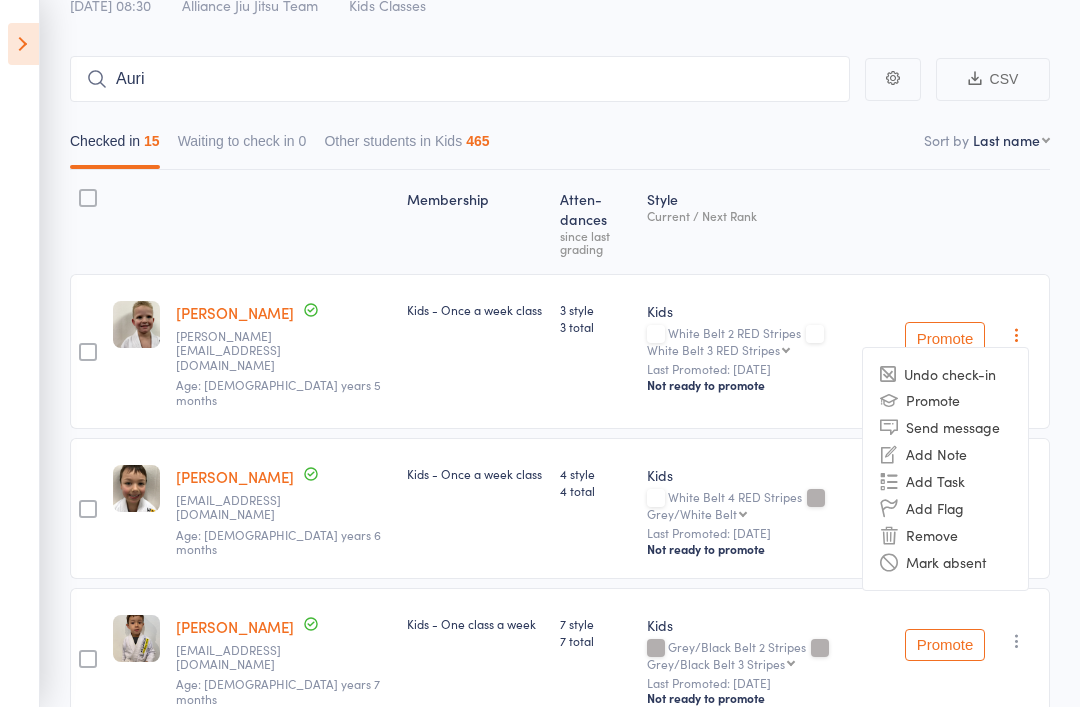 click on "Remove" at bounding box center [945, 535] 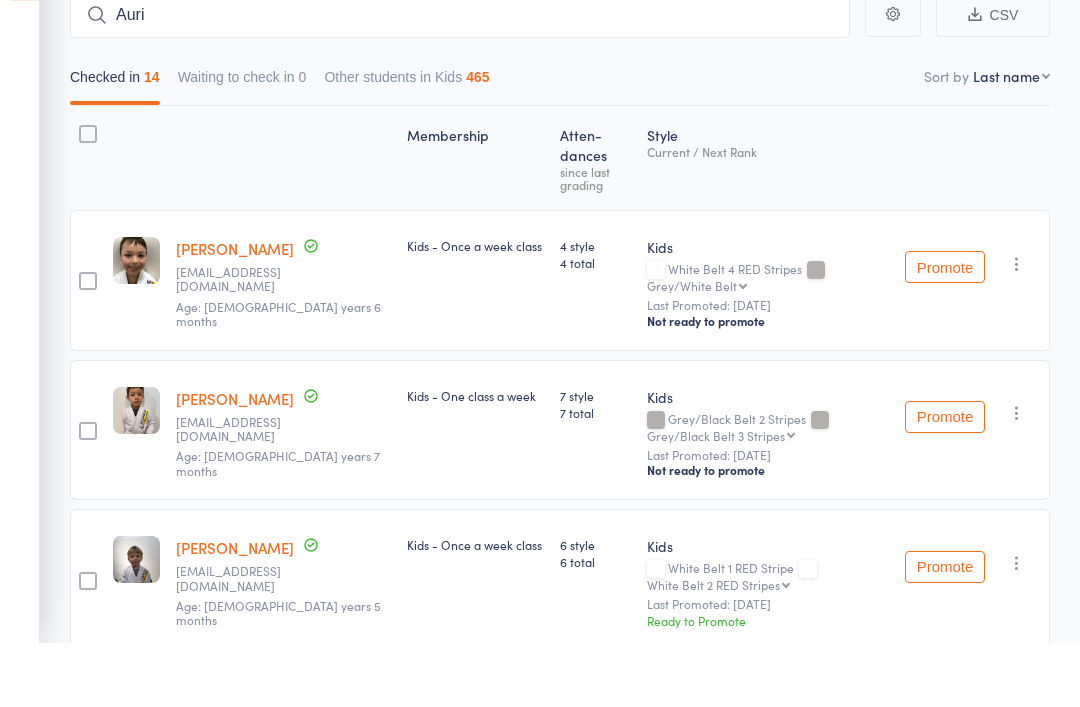 scroll, scrollTop: 198, scrollLeft: 0, axis: vertical 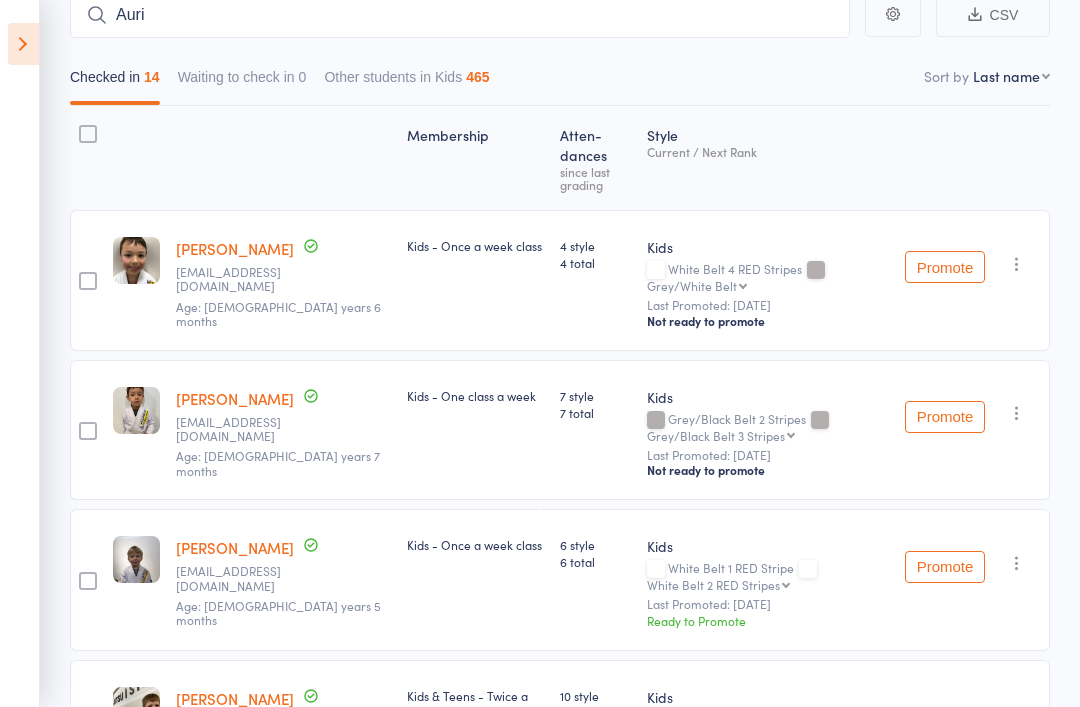 click on "First name Last name Birthday today? Behind on payments? Check in time Next payment date Next payment amount Membership name Membership expires Ready to grade Style and Rank Style attendance count All attendance count Last Promoted" at bounding box center (1011, 76) 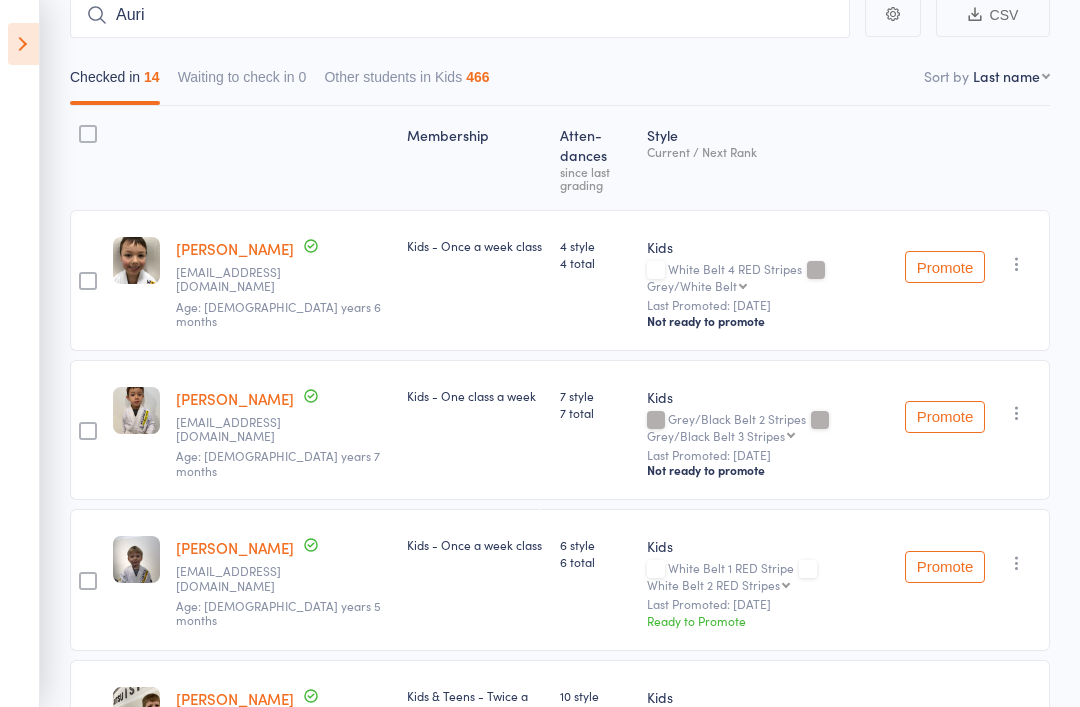 select on "10" 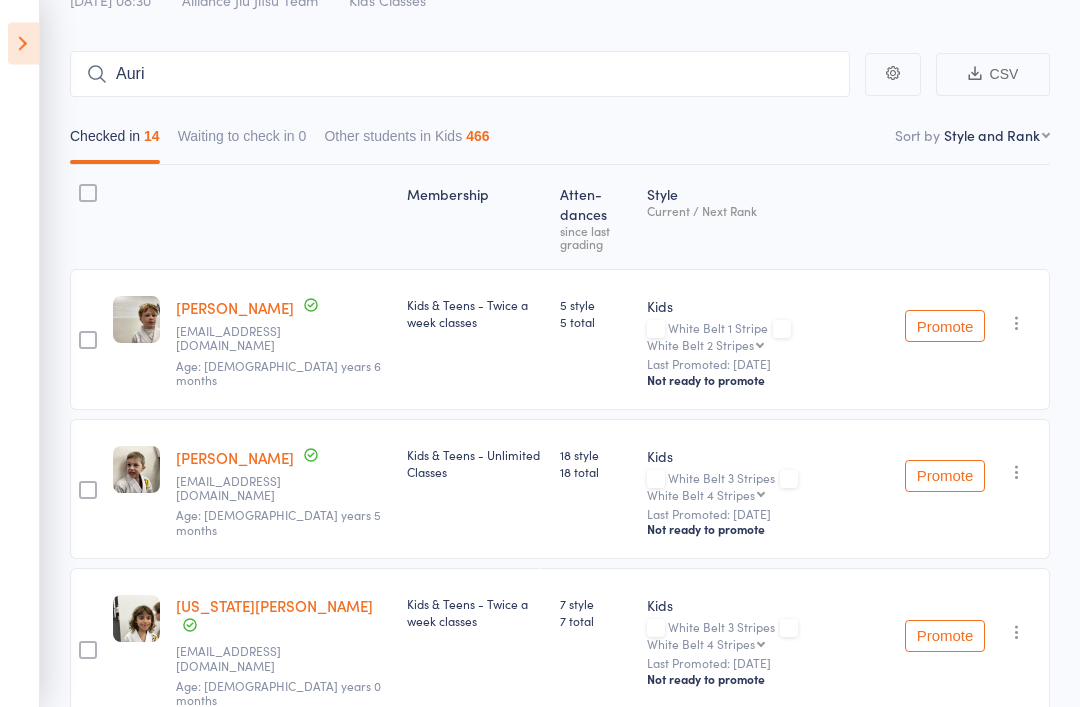 scroll, scrollTop: 0, scrollLeft: 0, axis: both 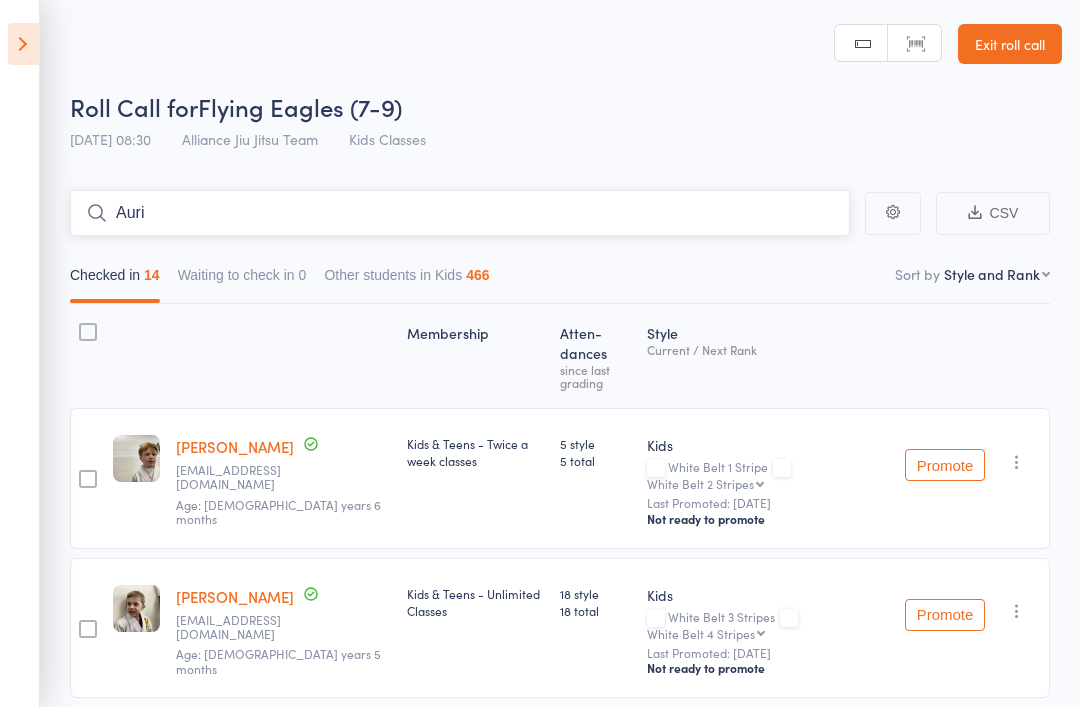click on "Auri" at bounding box center (460, 213) 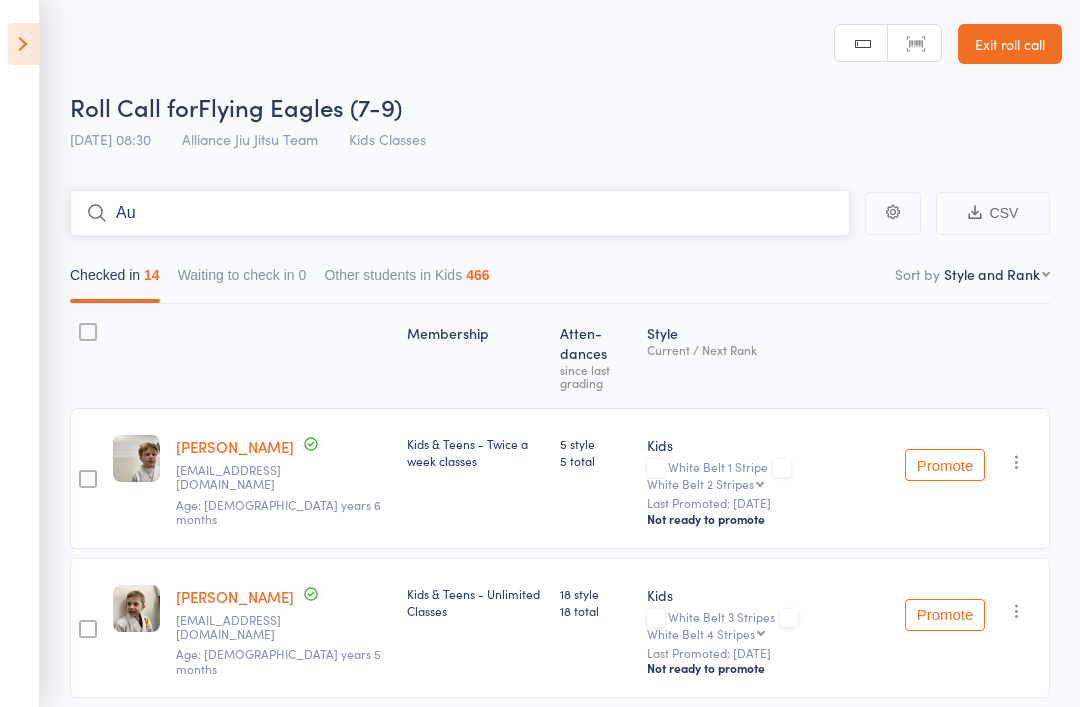type on "A" 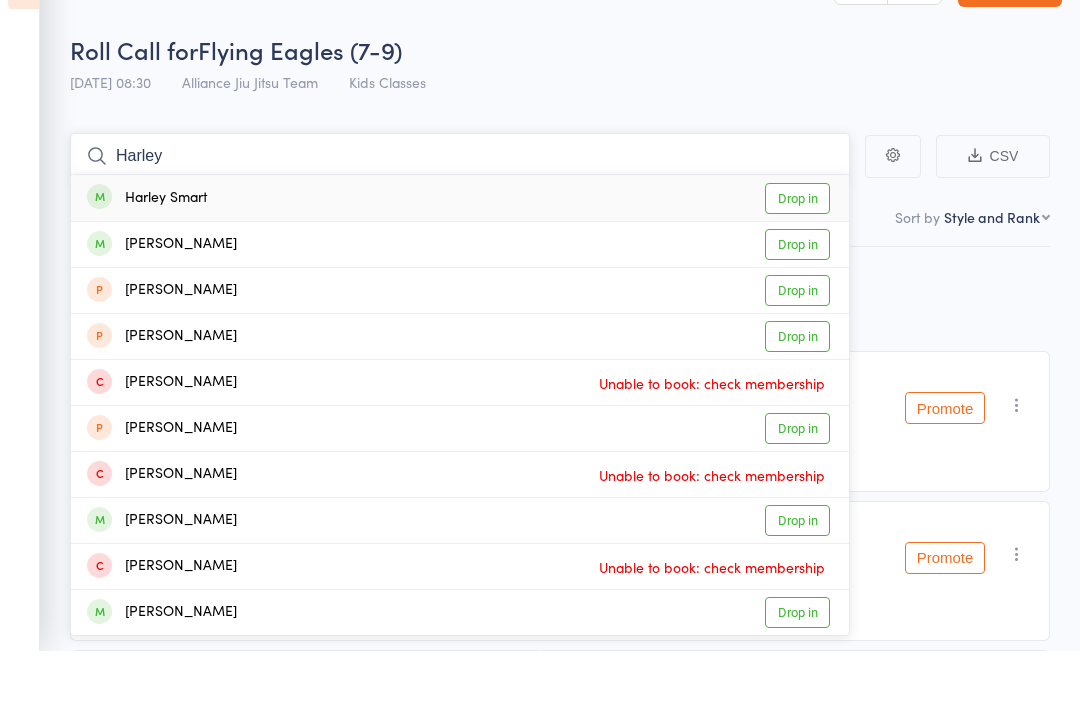 type on "Harley" 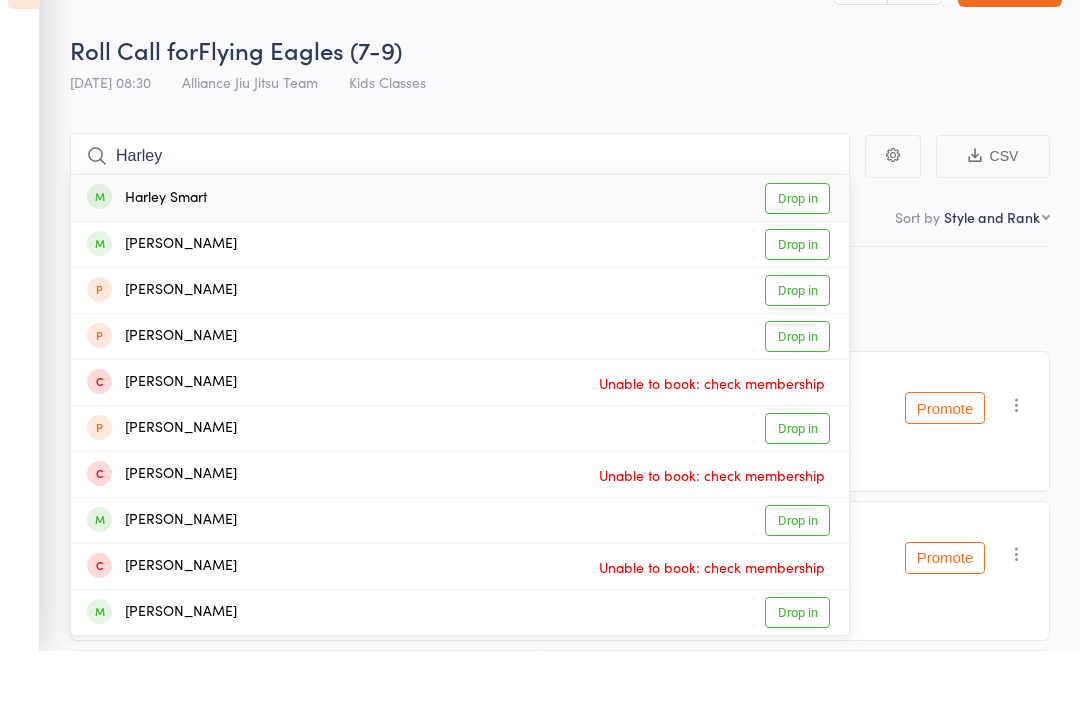click on "Drop in" at bounding box center [797, 255] 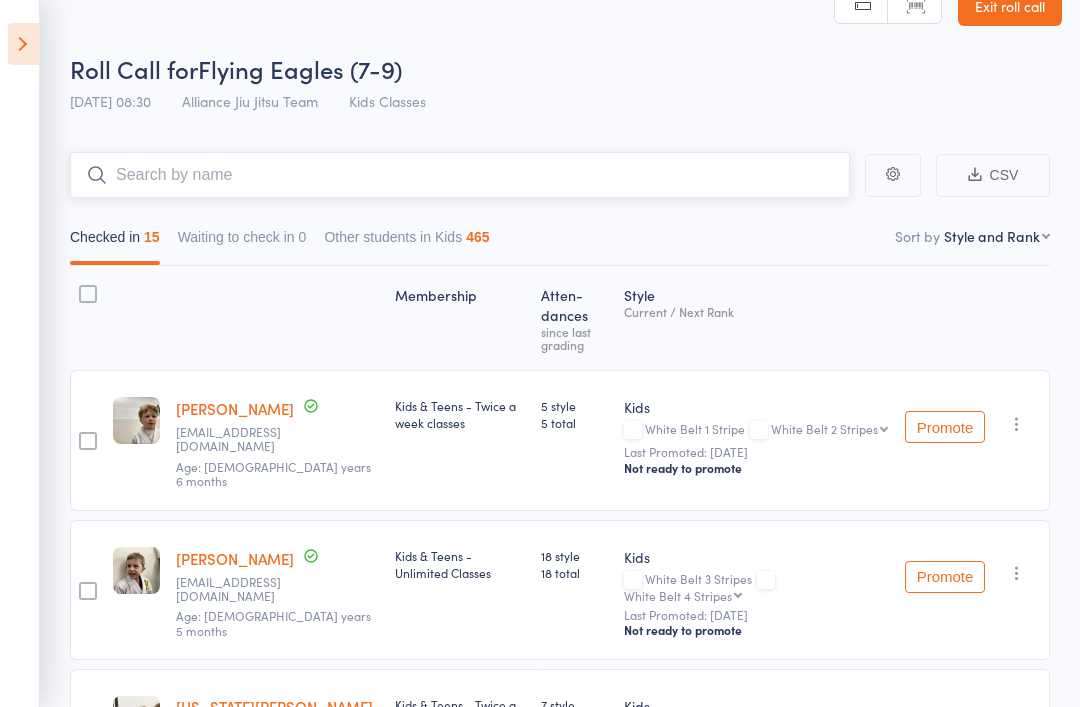 scroll, scrollTop: 0, scrollLeft: 0, axis: both 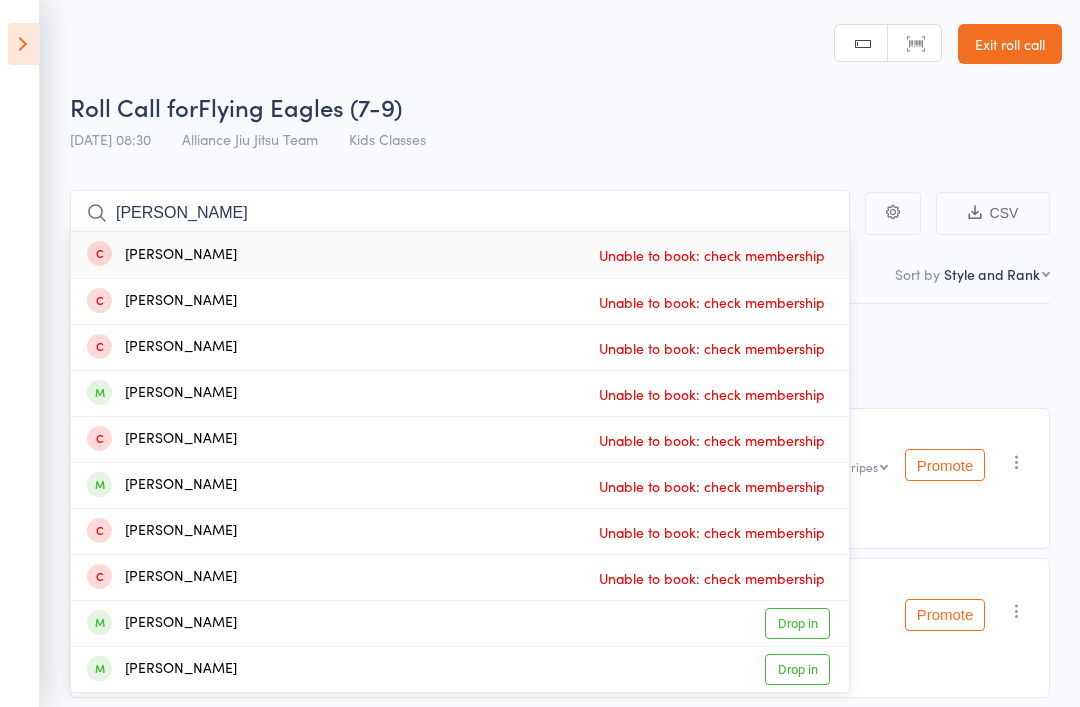 click at bounding box center [23, 44] 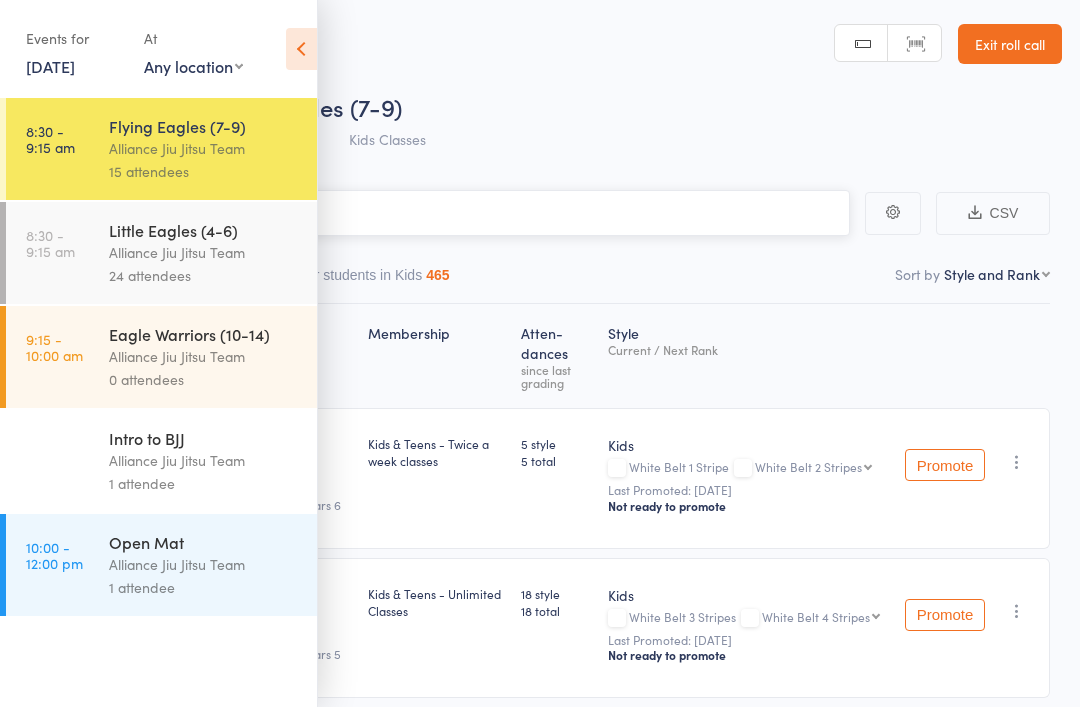 click on "Jackson" at bounding box center [440, 213] 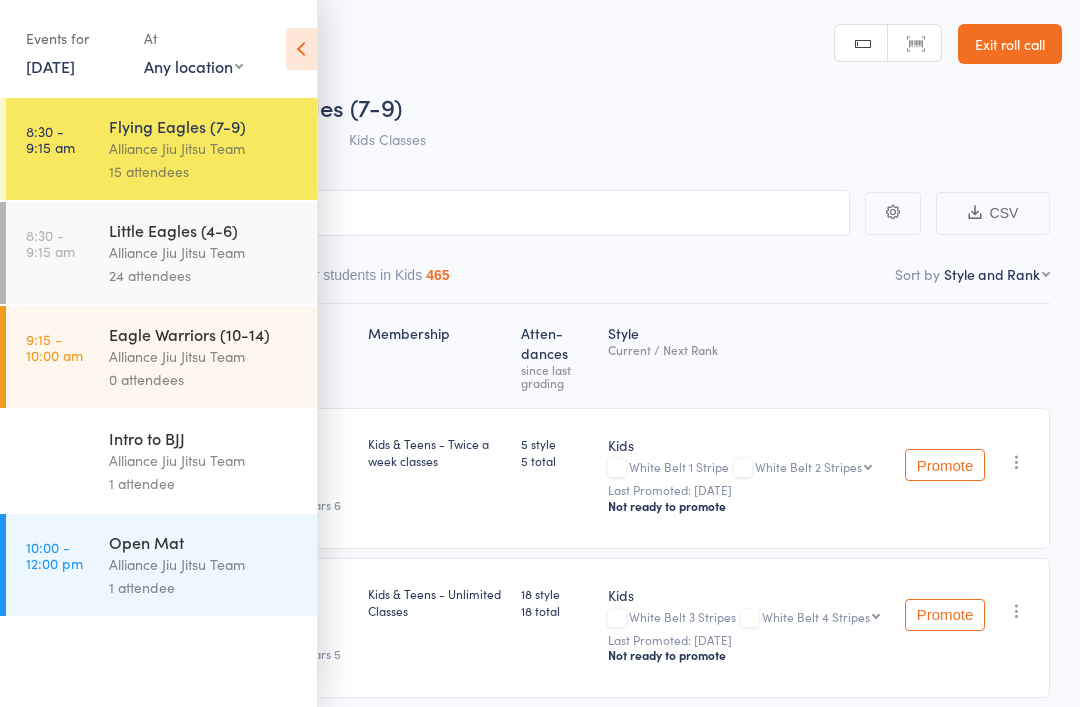 click at bounding box center [301, 49] 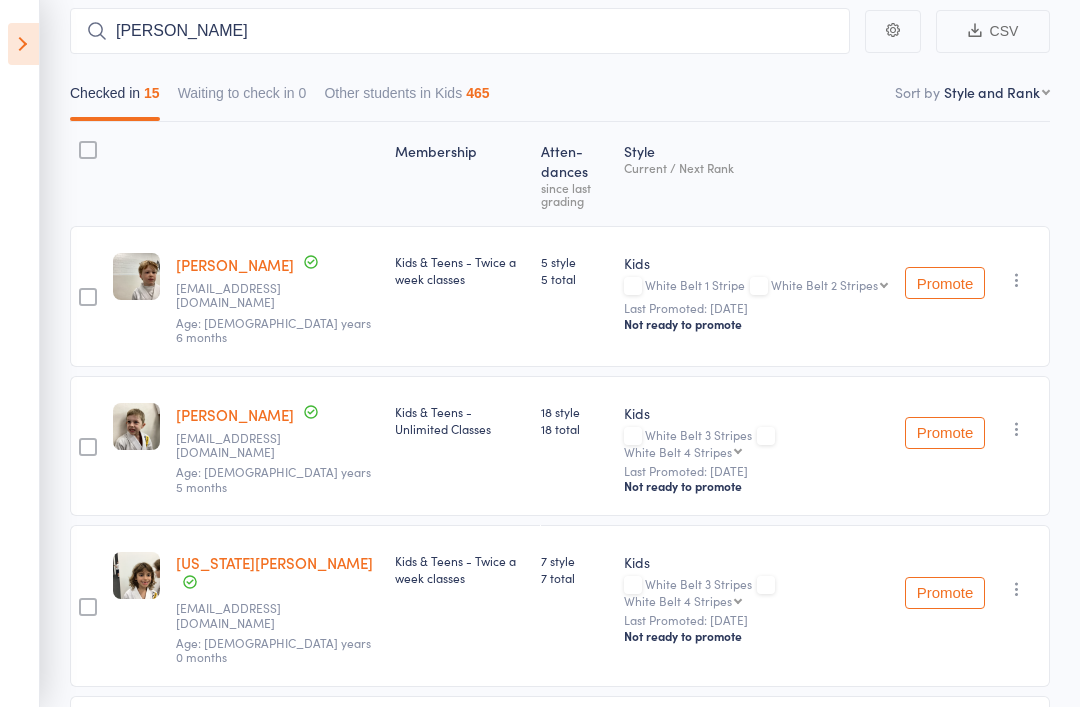 scroll, scrollTop: 181, scrollLeft: 0, axis: vertical 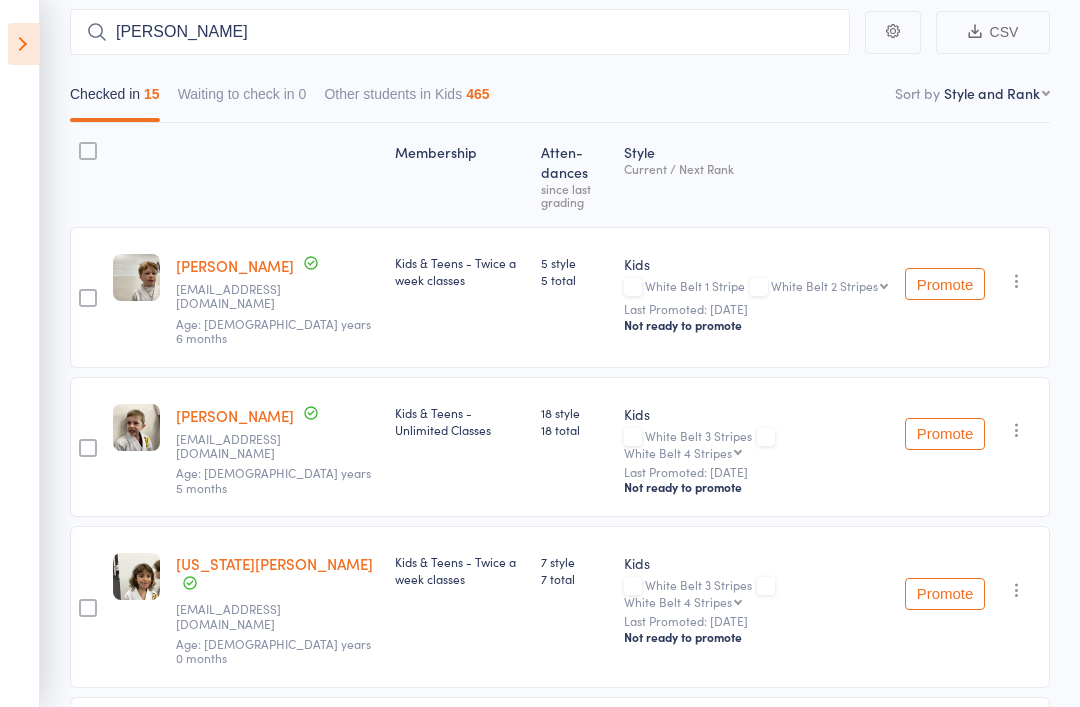click on "Promote" at bounding box center (945, 434) 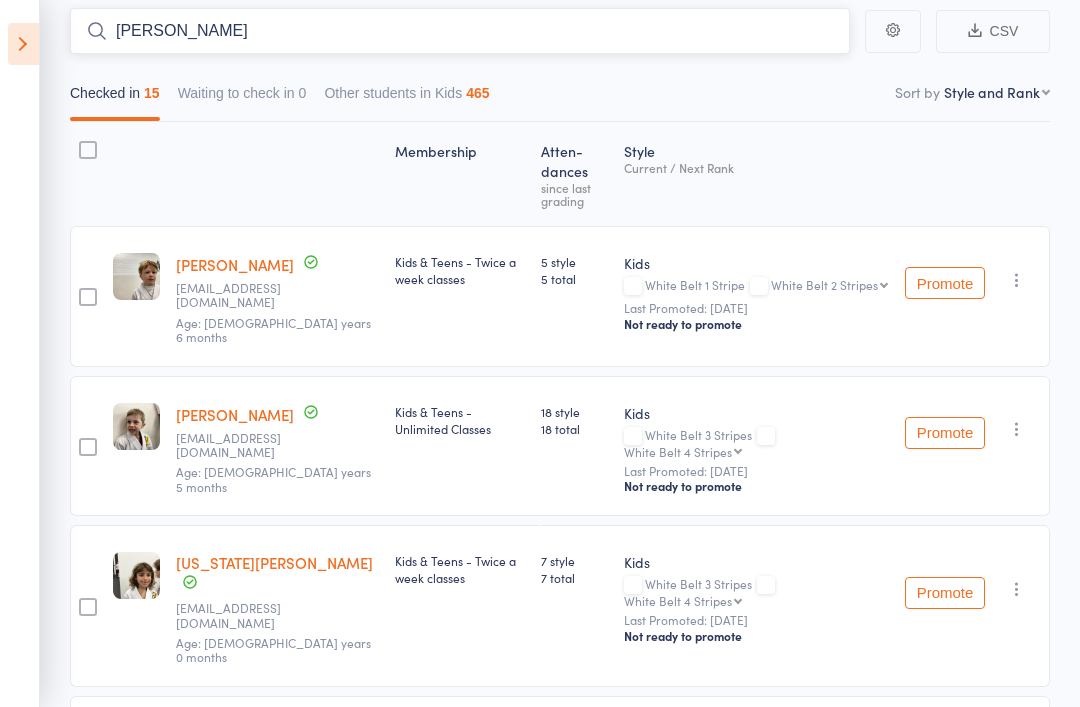 click on "Jackson" at bounding box center (460, 31) 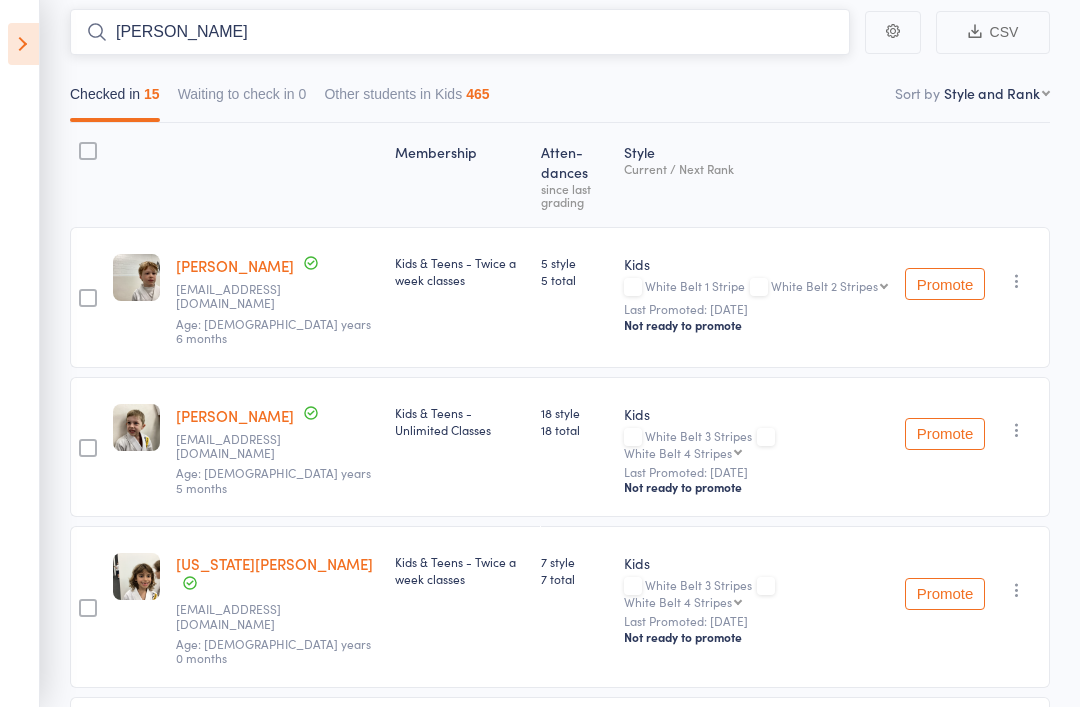 type on "J" 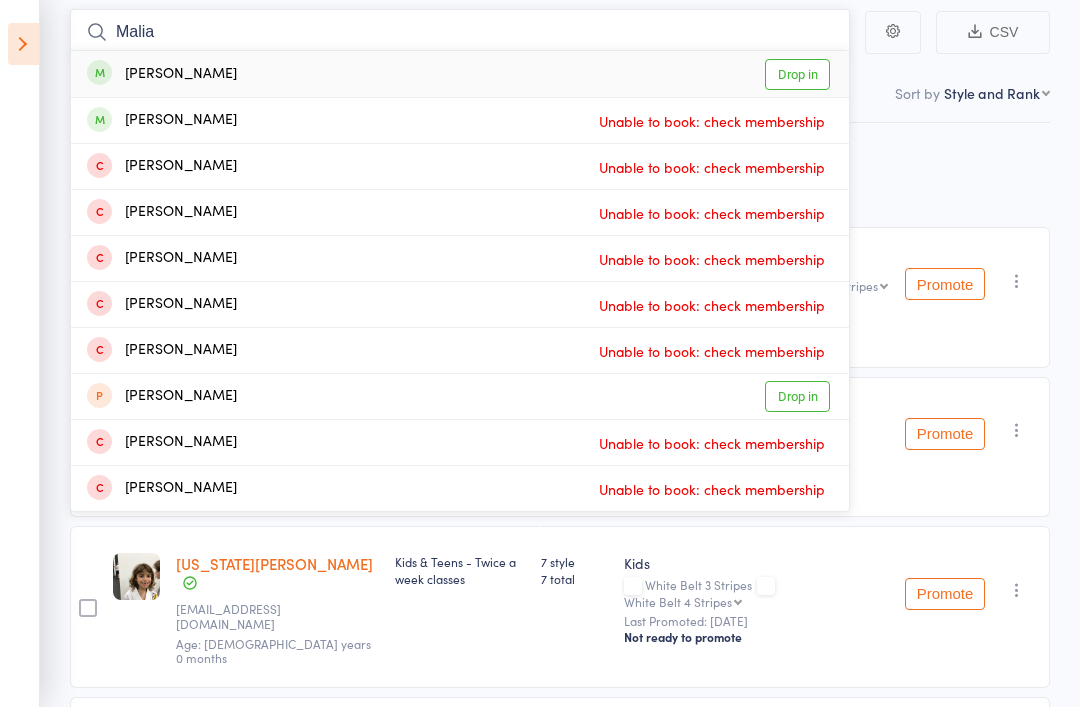 type on "Malia" 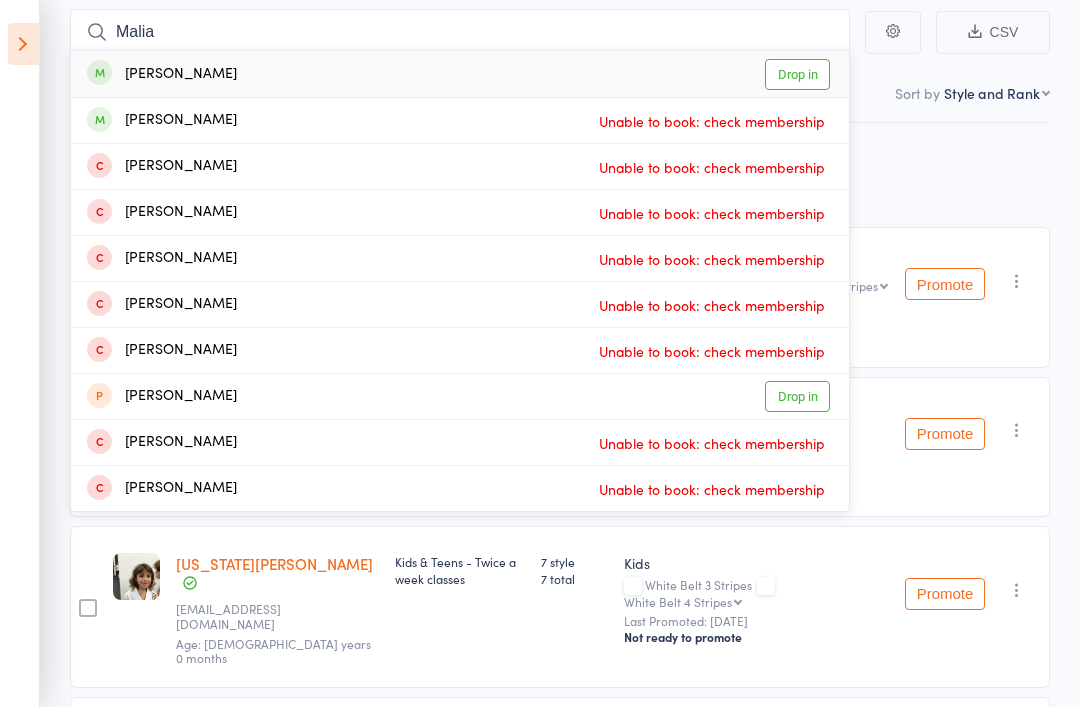 click on "Drop in" at bounding box center [797, 74] 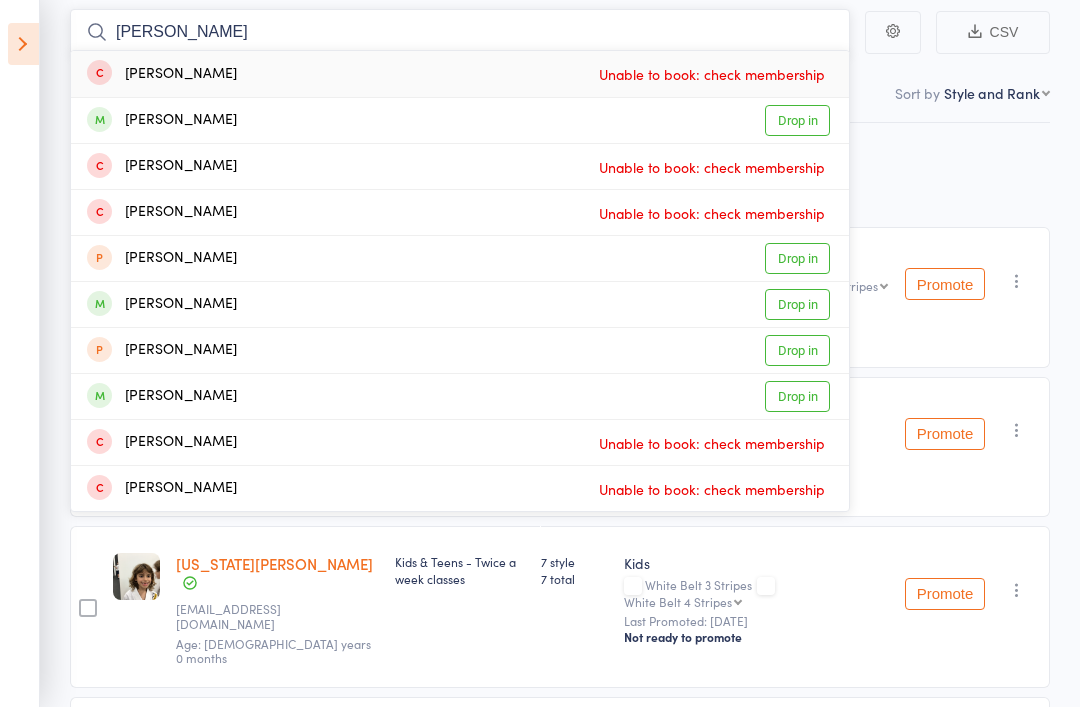 type on "Harvey" 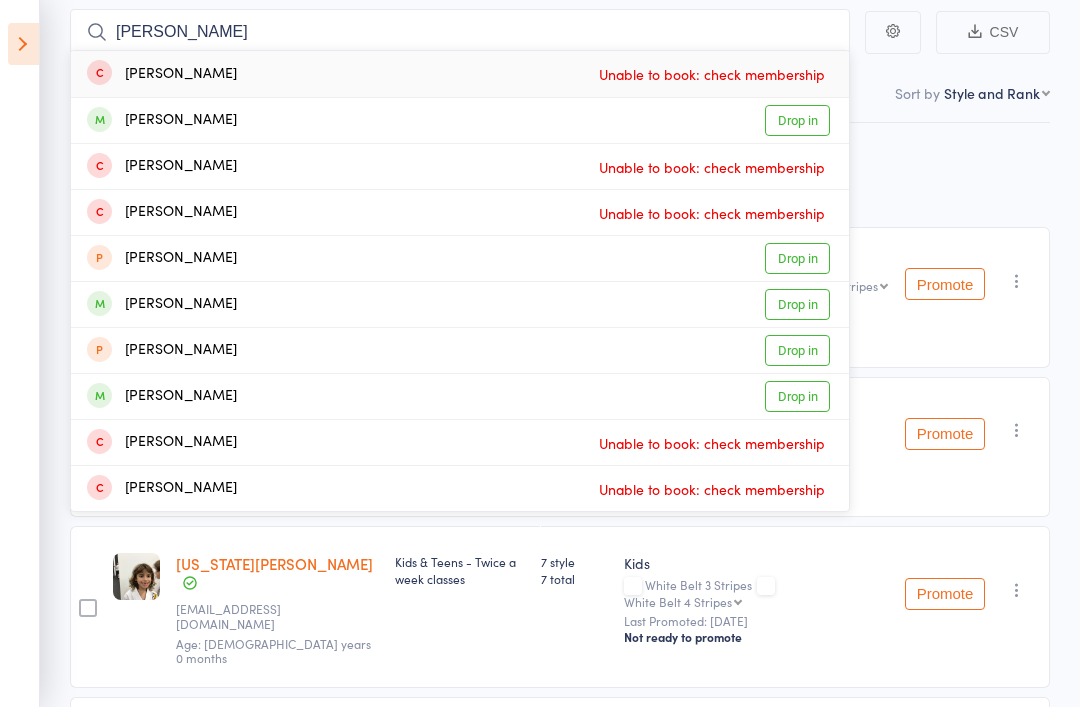 click on "Drop in" at bounding box center (797, 120) 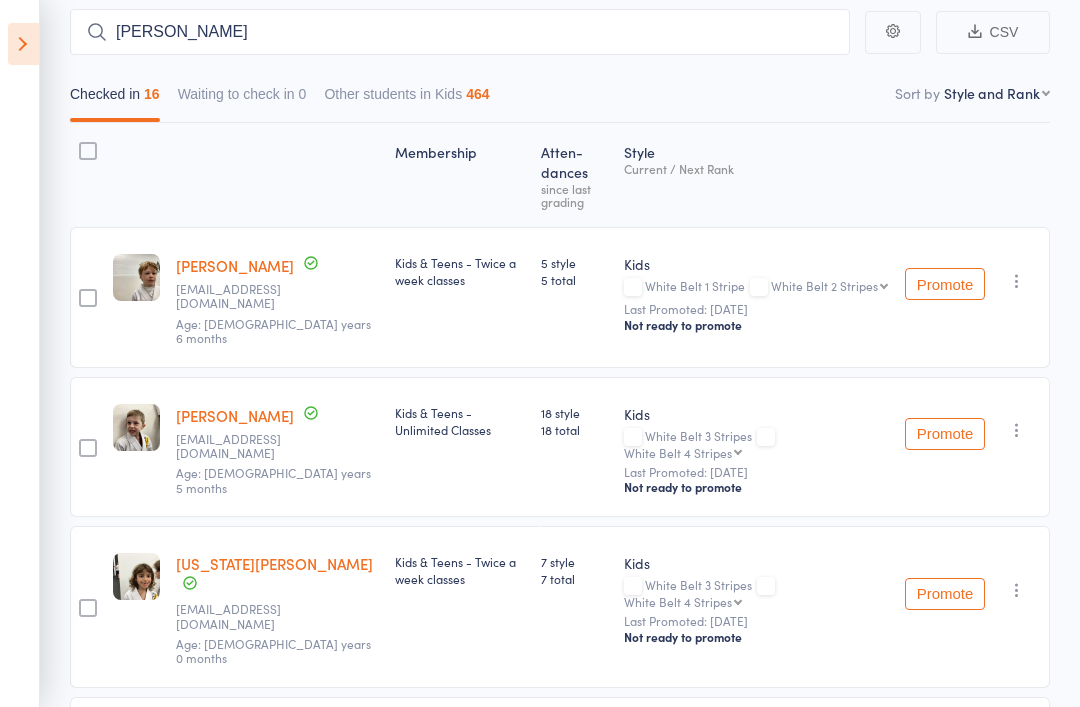 type 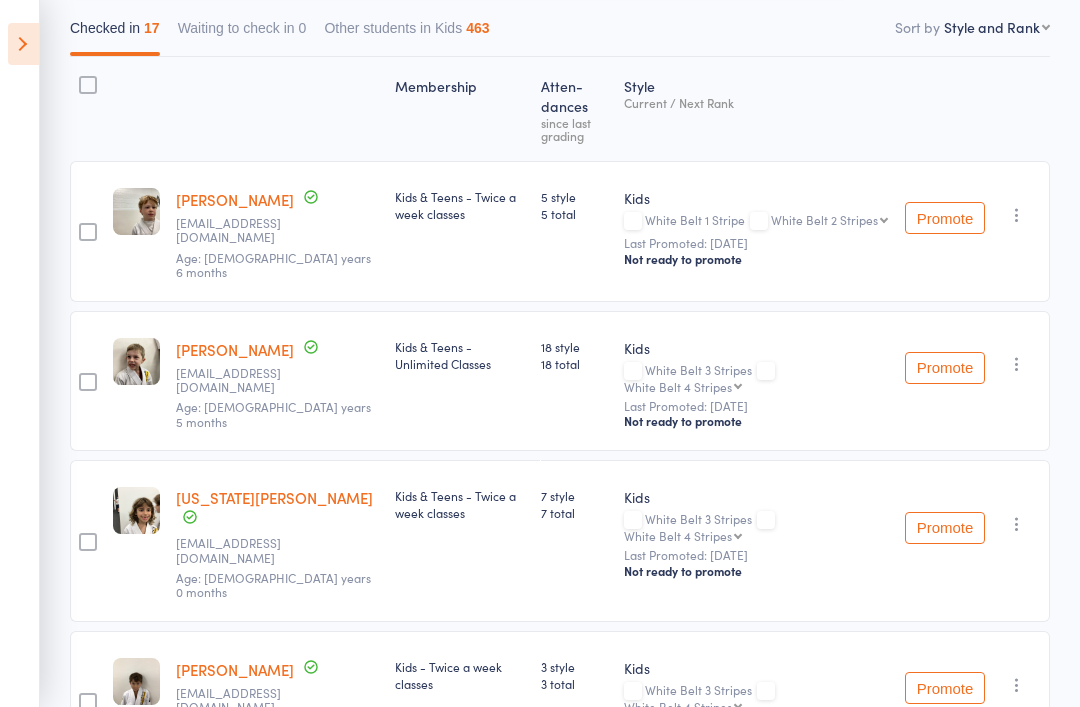 scroll, scrollTop: 246, scrollLeft: 0, axis: vertical 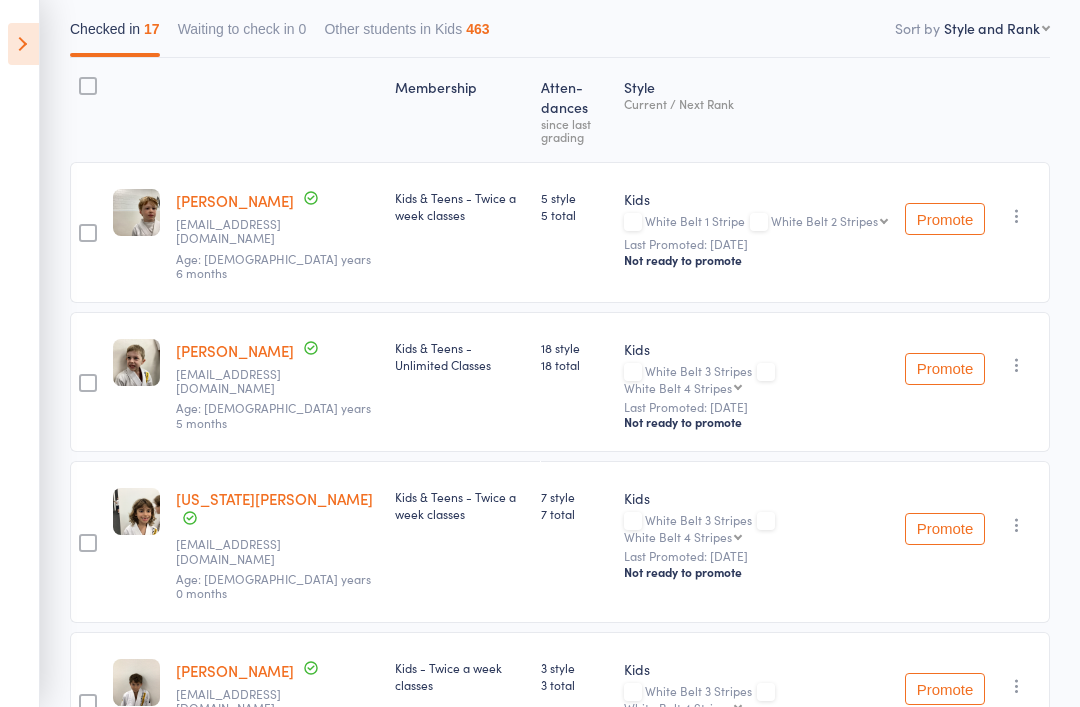 click on "Membership Atten­dances since last grading Style Current / Next Rank edit Heath Soutar    Lilyasoutar@gmail.com Age: 8 years 6 months Kids & Teens - Twice a week classes 5 style 5 total Kids White Belt 1 Stripe  White Belt 2 Stripes  White Belt 2 Stripes White Belt 3 Stripes White Belt 4 Stripes White Belt 1 RED Stripe White Belt 2 RED Stripes White Belt 3 RED Stripes White Belt 4 RED Stripes Grey/White Belt Grey/White Belt 1 Stripe Grey/White Belt 2 Stripes Grey/White Belt 3 Stripes Grey/White Belt 4 Stripes Grey/White Belt 1 RED Stripes Grey/White Belt 2 RED Stripes Grey/White Belt 3 RED Stripes Grey/White Belt 4 RED Stripes Grey Belt Grey Belt 1 Stripe Grey Belt 2 Stripes Grey Belt 3 Stripes Grey Belt 4 Stripes Grey Belt 1 RED Stripe Grey Belt 2 RED Stripes Grey Belt 3 RED Stripes Grey Belt 4 RED Stripes Grey/Black Belt Grey/Black Belt 1 Stripe Grey/Black Belt 2 Stripes Grey/Black Belt 3 Stripes Grey/Black Belt 4 Stripes Grey/Black Belt 1 RED Stripes Grey/Black Belt 2 RED Stripes Yellow/White Belt Remove" at bounding box center [560, 1442] 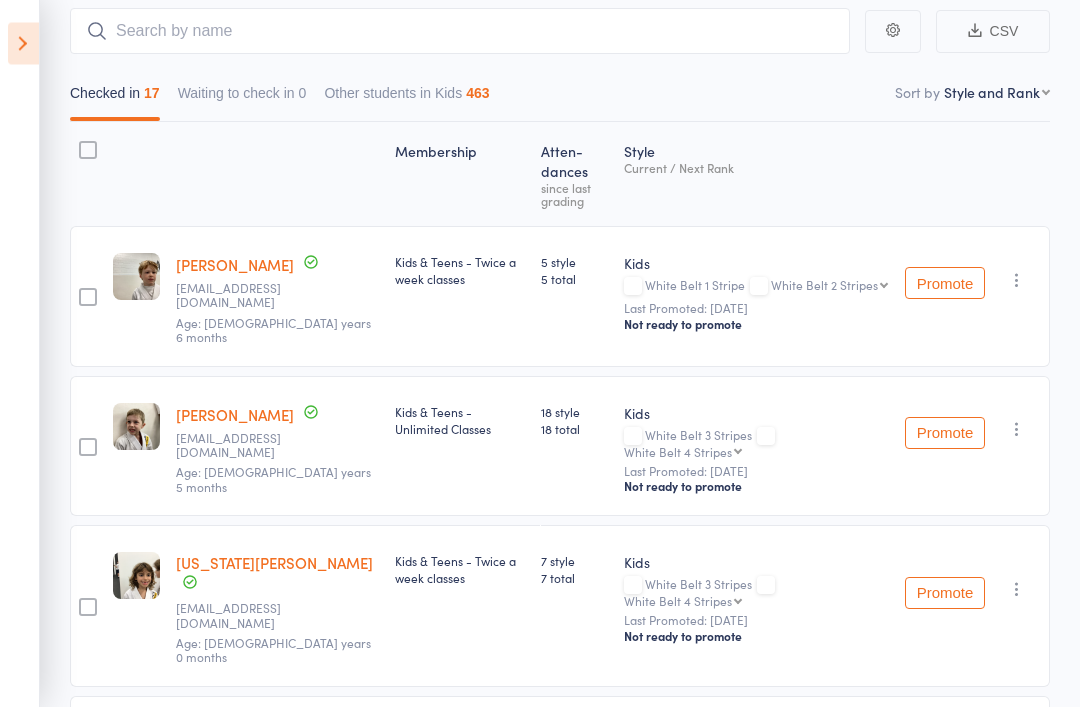 scroll, scrollTop: 149, scrollLeft: 0, axis: vertical 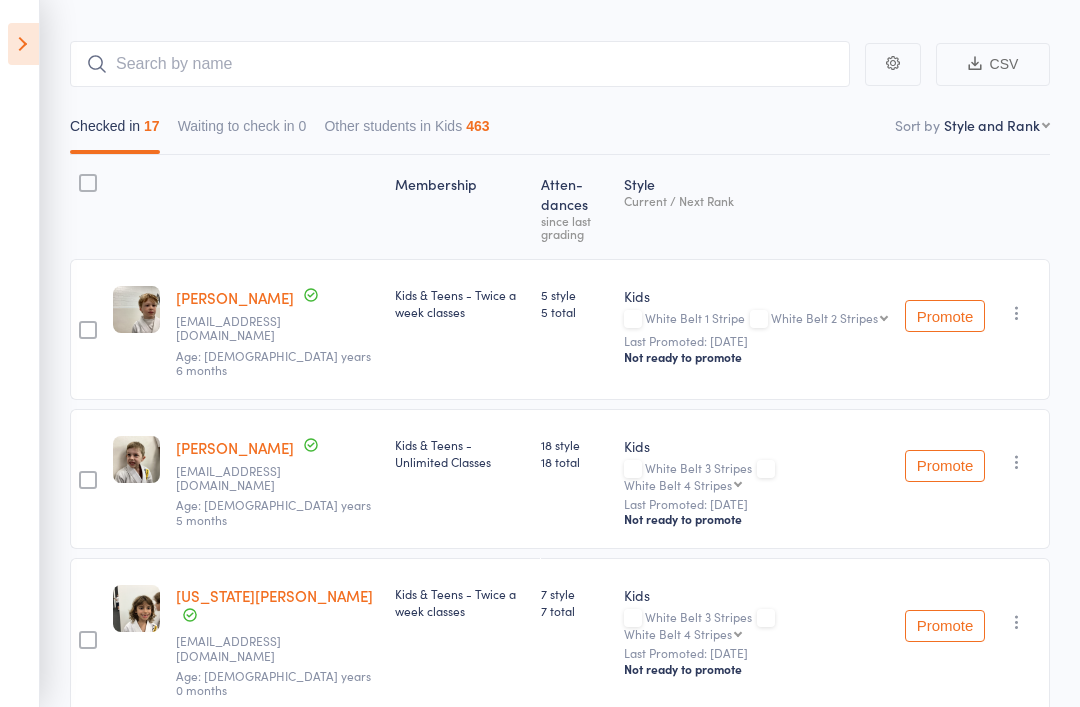 click on "First name Last name Birthday today? Behind on payments? Check in time Next payment date Next payment amount Membership name Membership expires Ready to grade Style and Rank Style attendance count All attendance count Last Promoted" at bounding box center [997, 125] 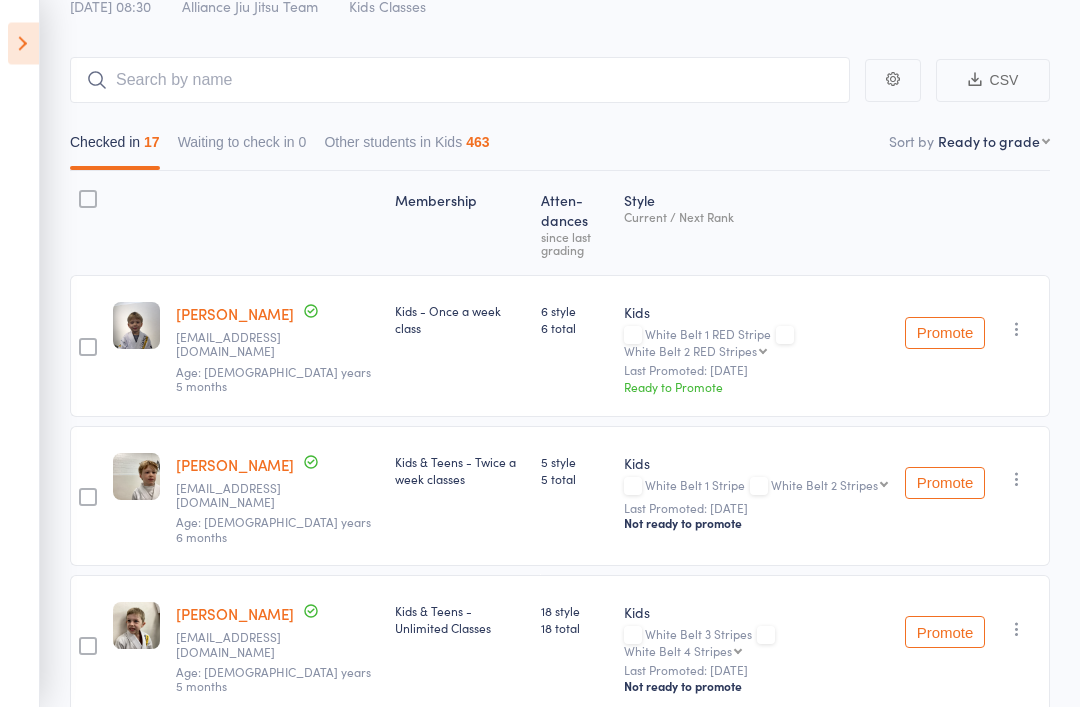 scroll, scrollTop: 0, scrollLeft: 0, axis: both 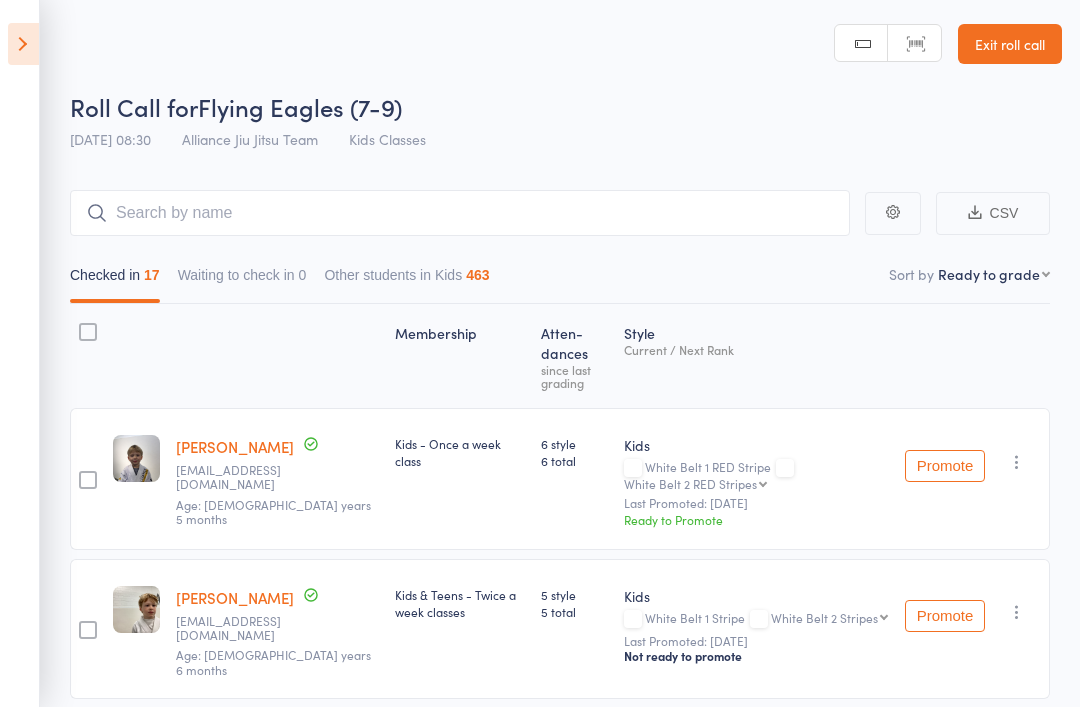 click at bounding box center (23, 44) 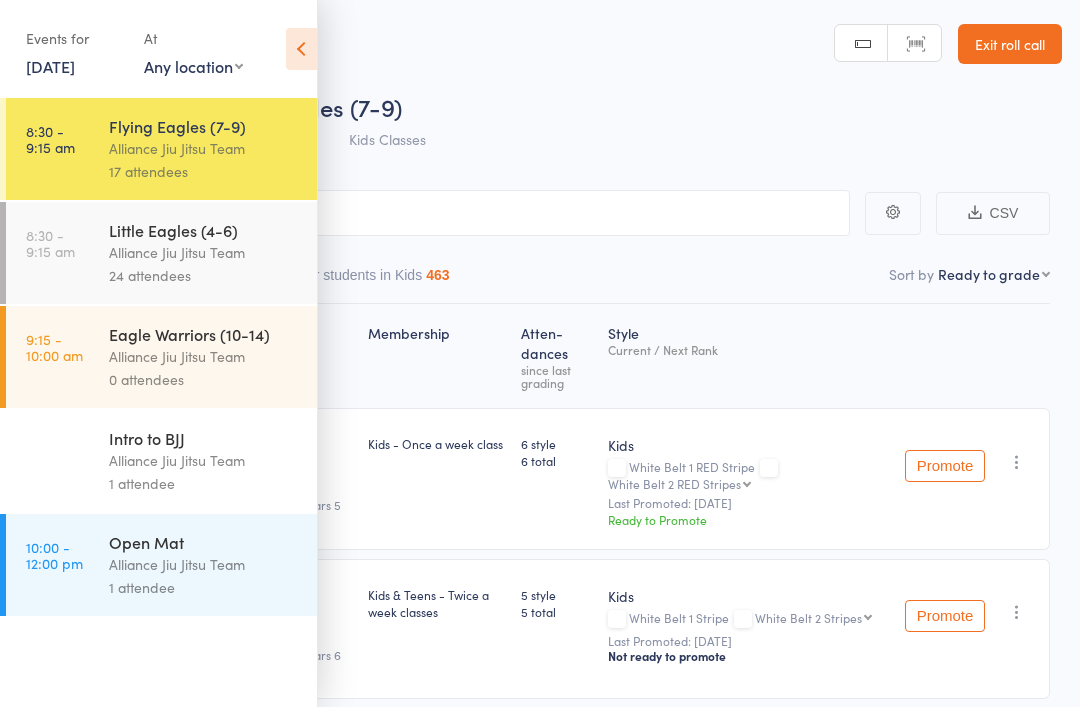 click on "Alliance Jiu Jitsu Team" at bounding box center (204, 252) 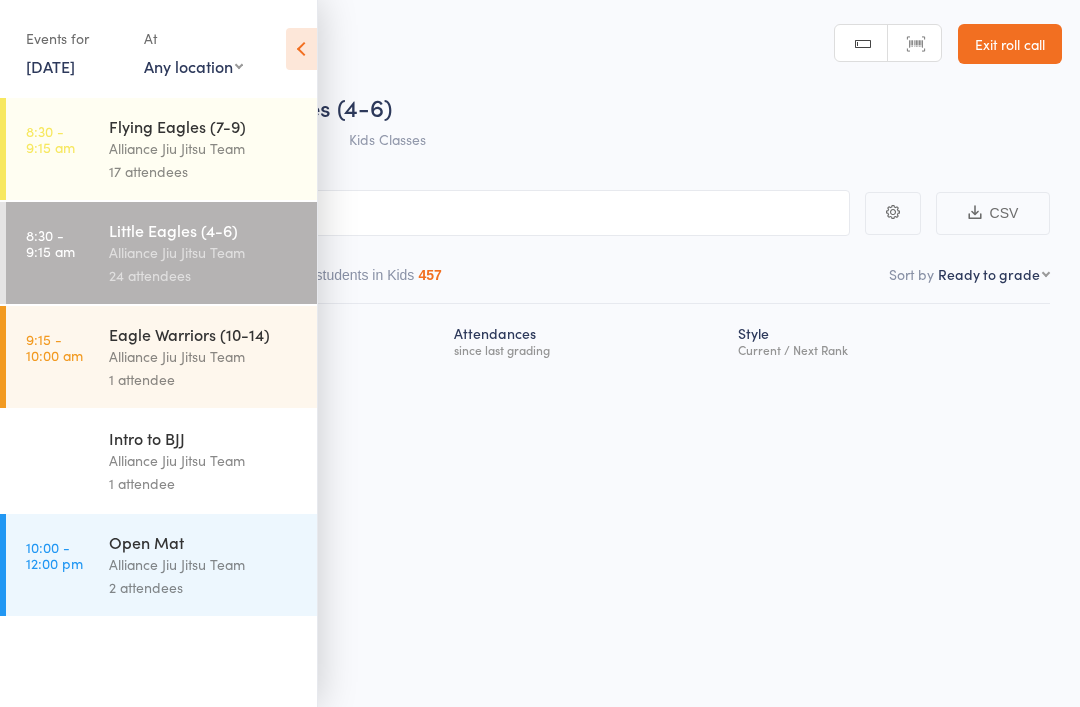 click at bounding box center (301, 49) 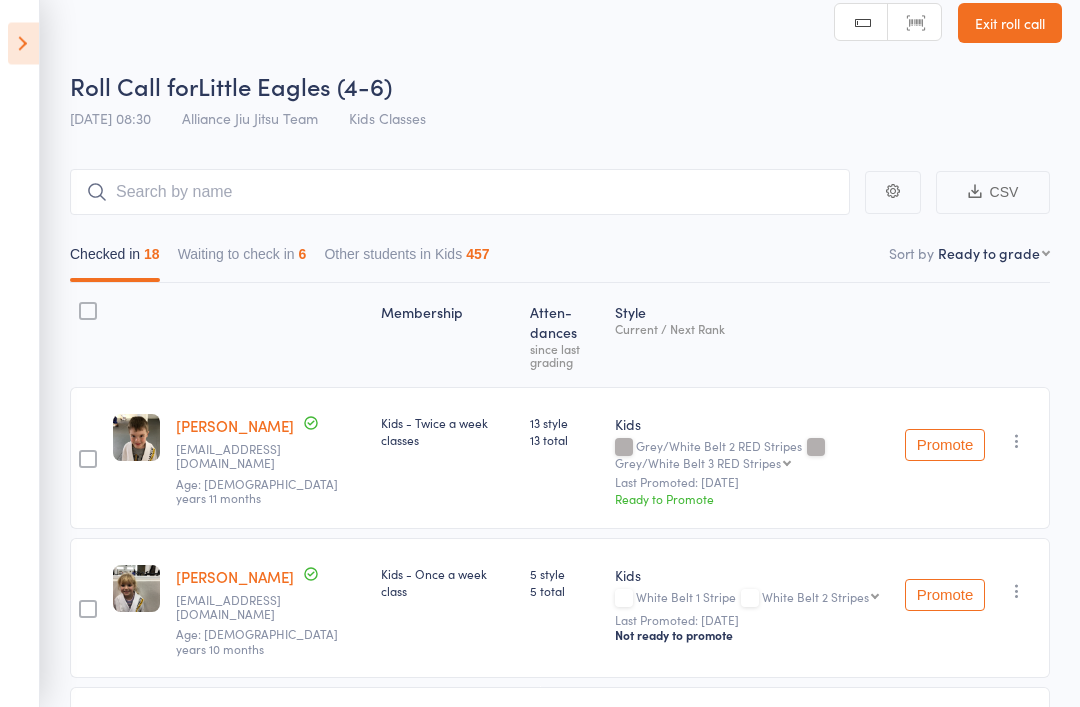 scroll, scrollTop: 0, scrollLeft: 0, axis: both 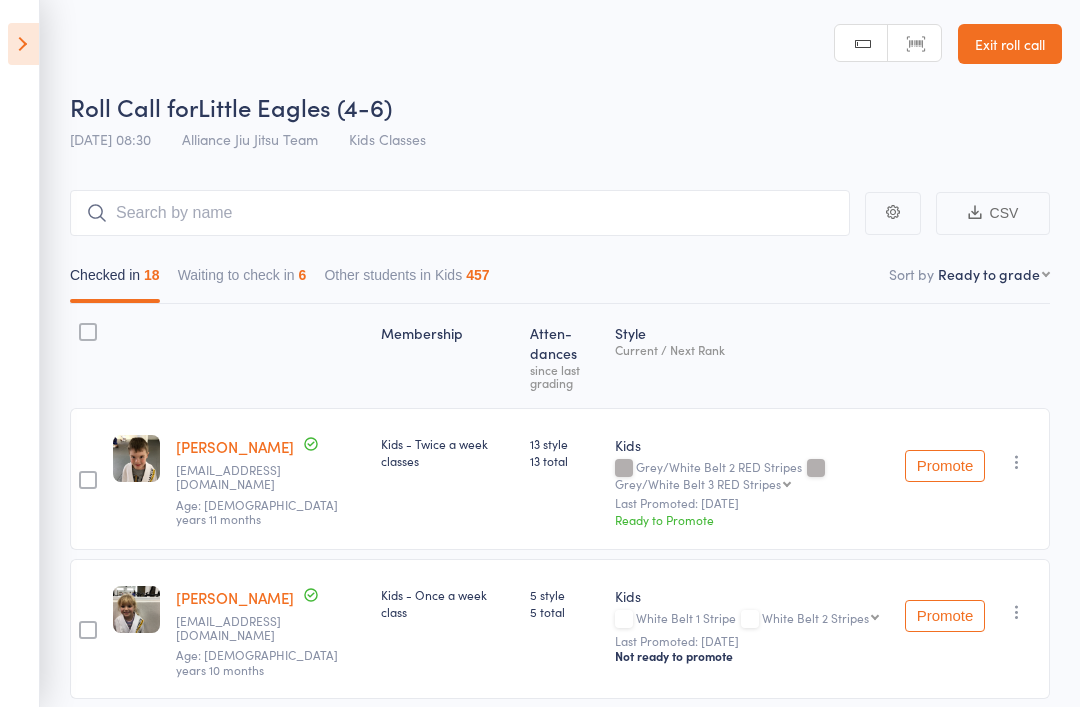 click at bounding box center [23, 44] 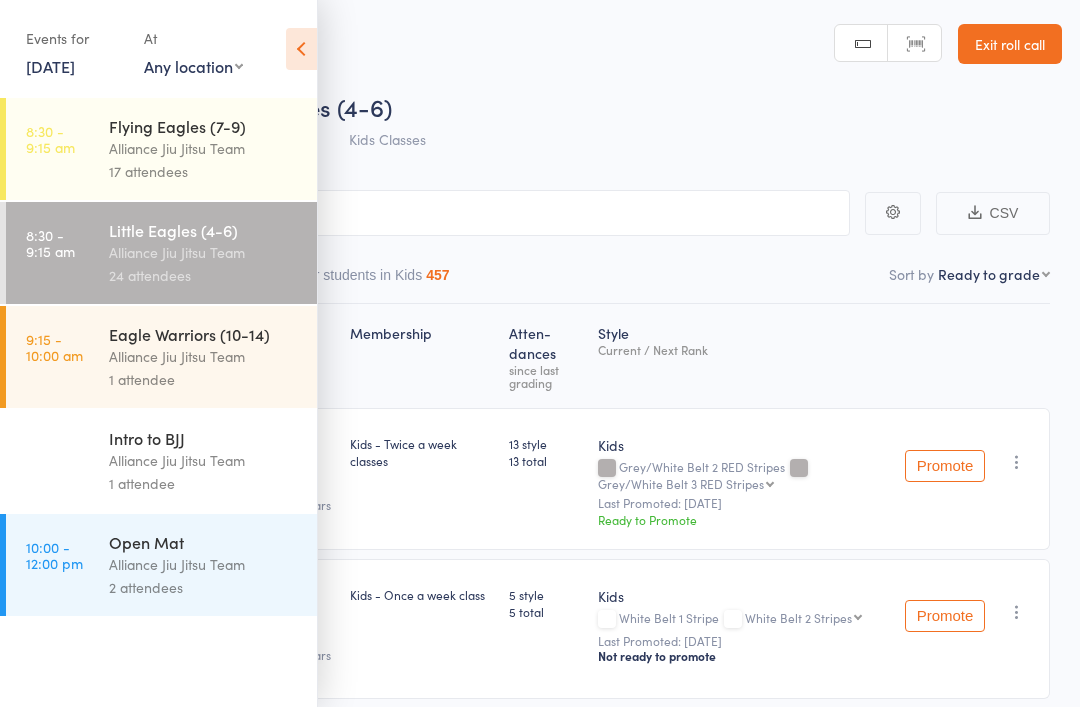 click on "8:30 - 9:15 am Flying Eagles (7-9) Alliance Jiu Jitsu Team 17 attendees" at bounding box center [161, 149] 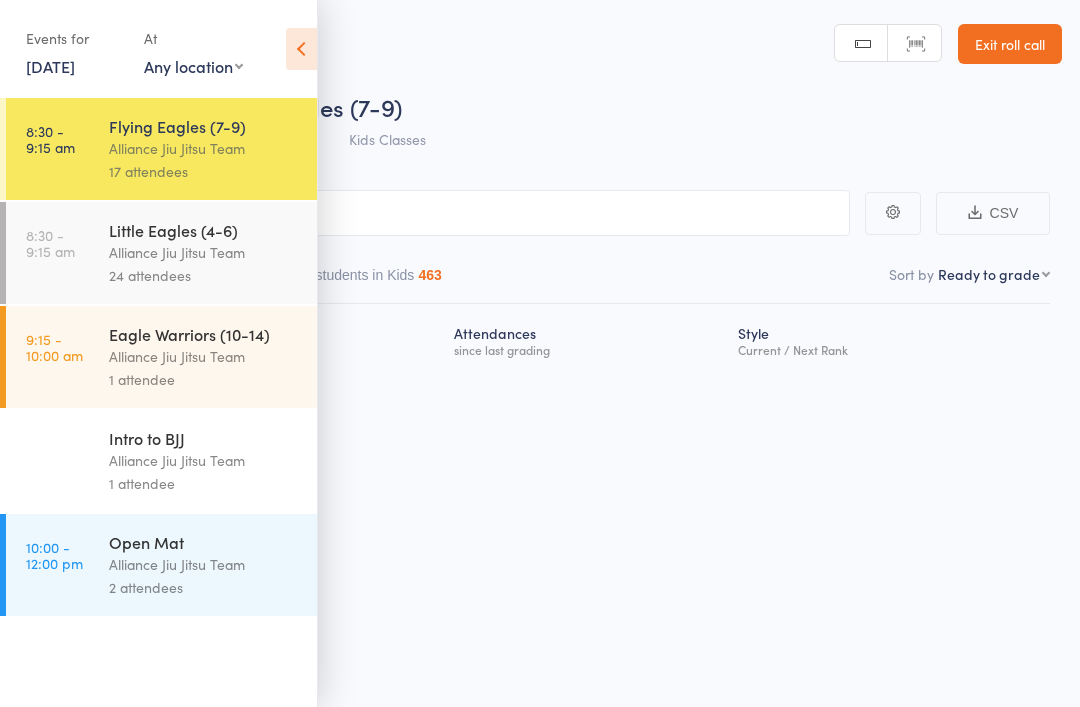 click on "Alliance Jiu Jitsu Team" at bounding box center [204, 148] 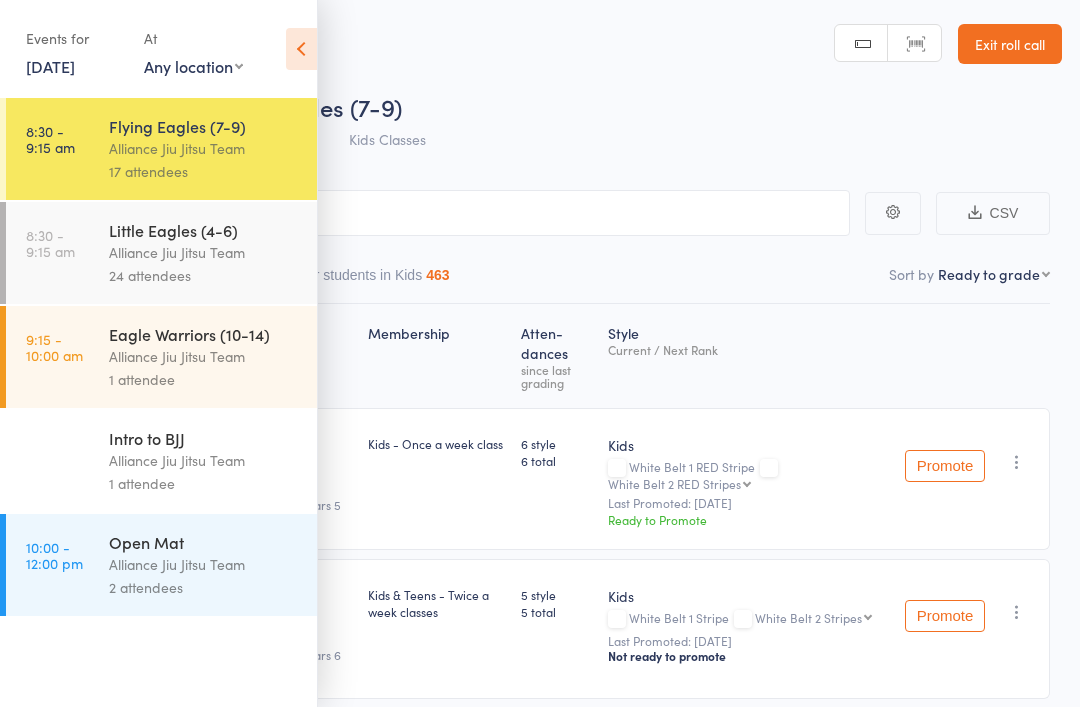 click at bounding box center [301, 49] 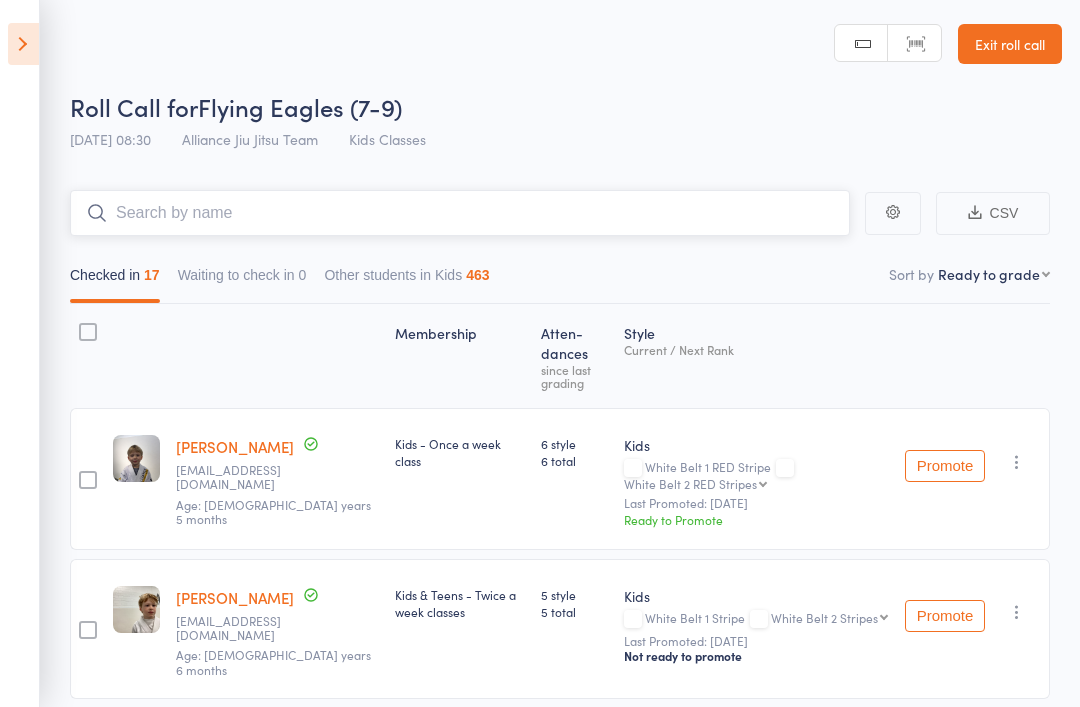 click at bounding box center [460, 213] 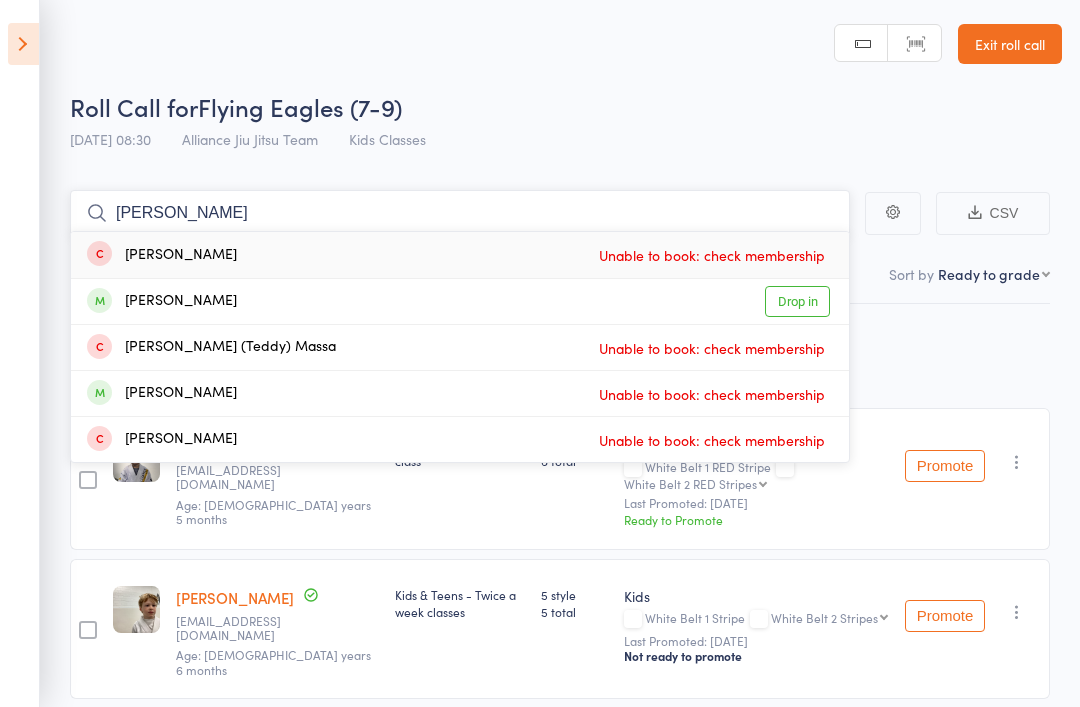 type on "Tedd" 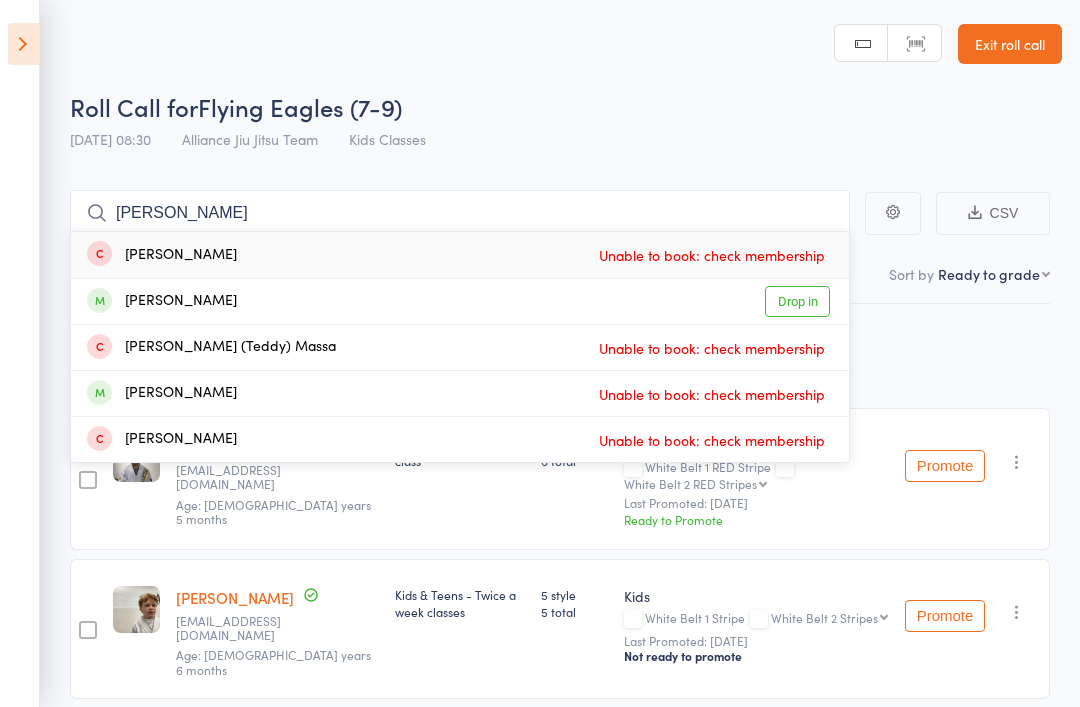 click on "Drop in" at bounding box center (797, 301) 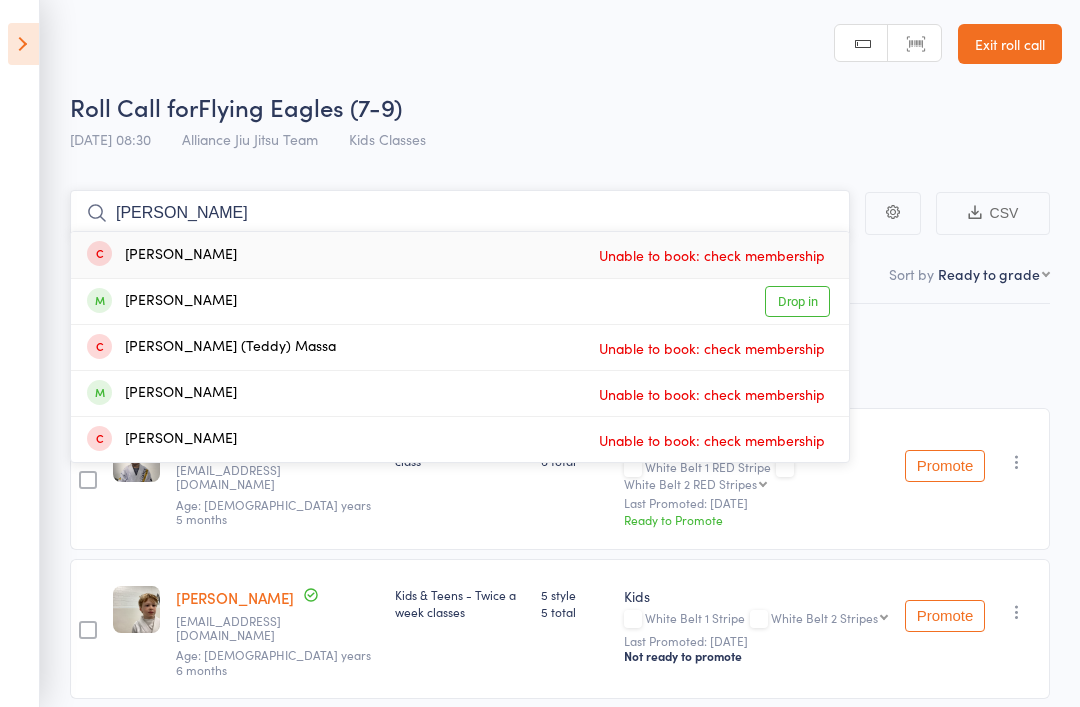 type 